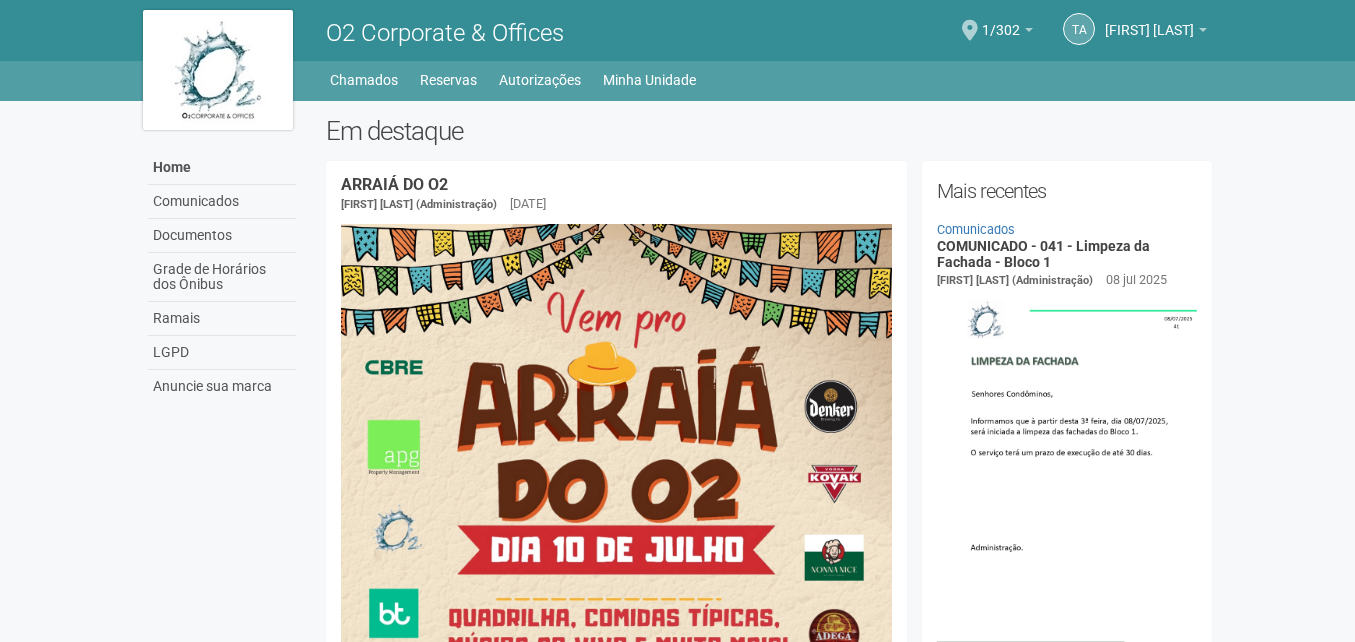 scroll, scrollTop: 0, scrollLeft: 0, axis: both 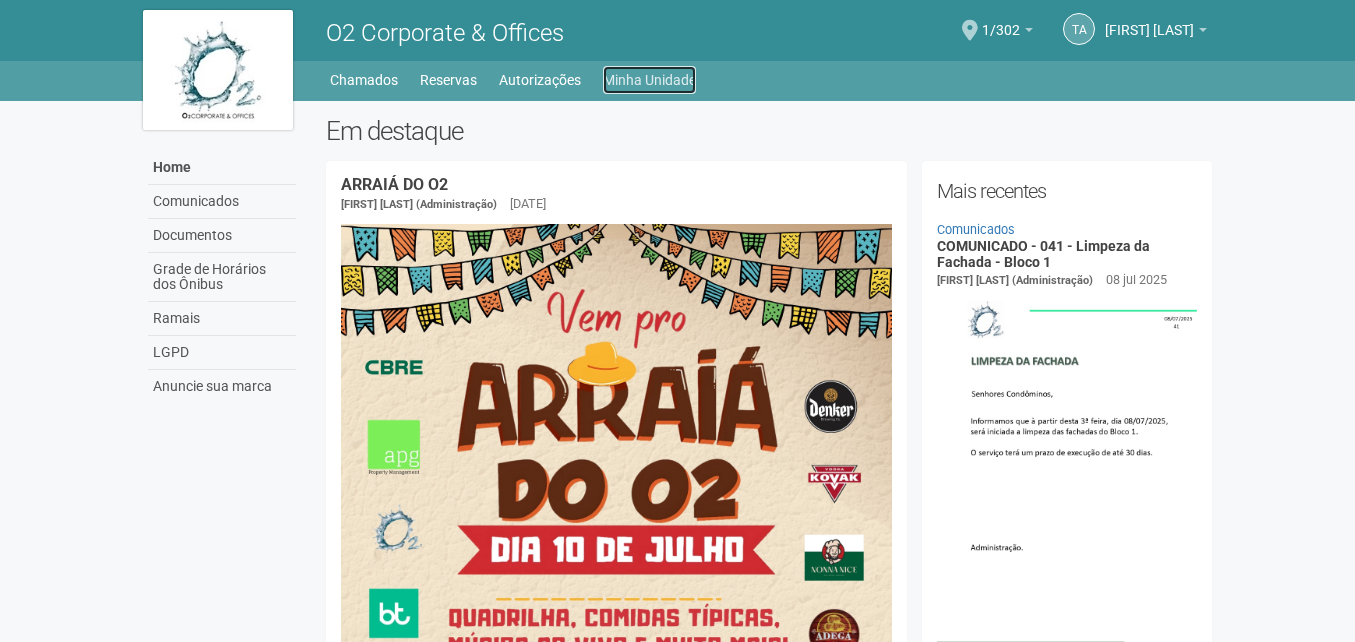 click on "Minha Unidade" at bounding box center [649, 80] 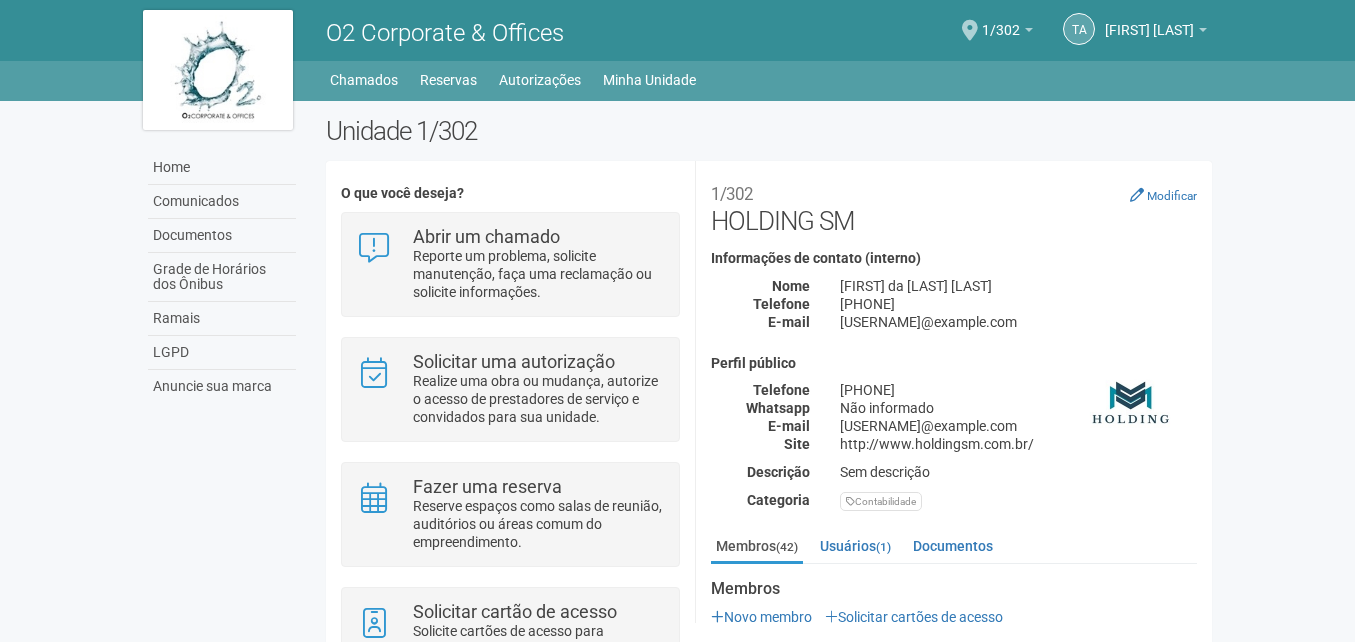 scroll, scrollTop: 0, scrollLeft: 0, axis: both 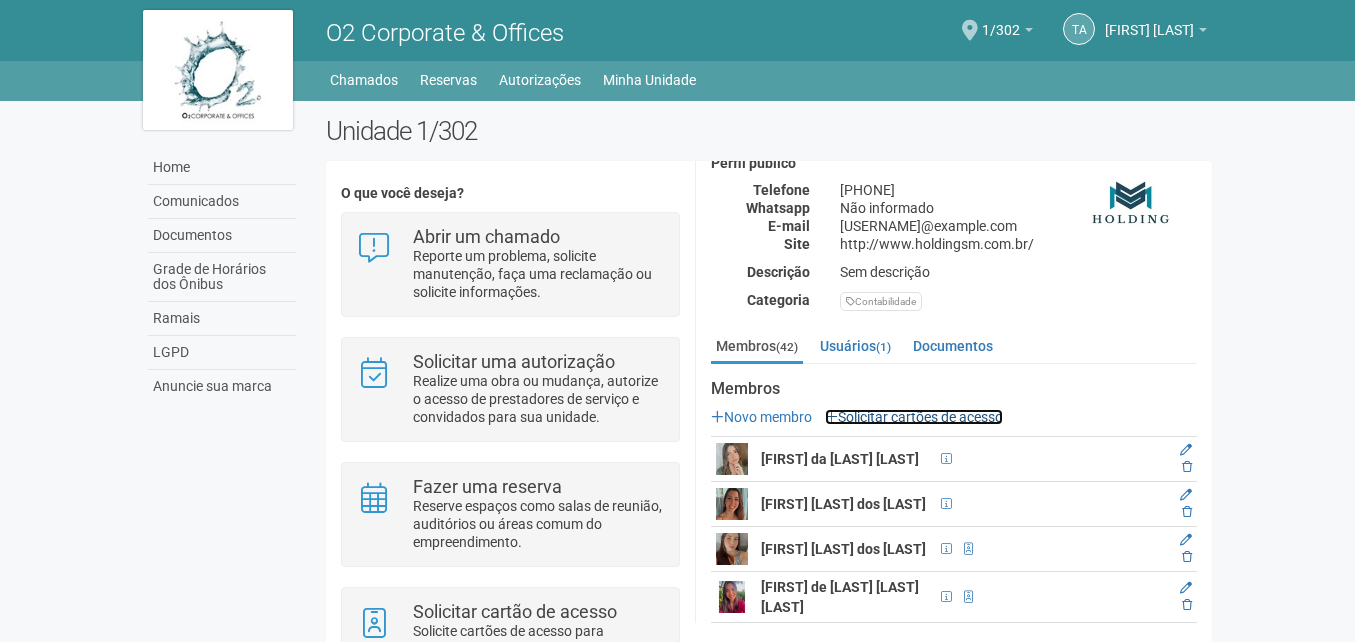 click on "Solicitar cartões de acesso" at bounding box center (914, 417) 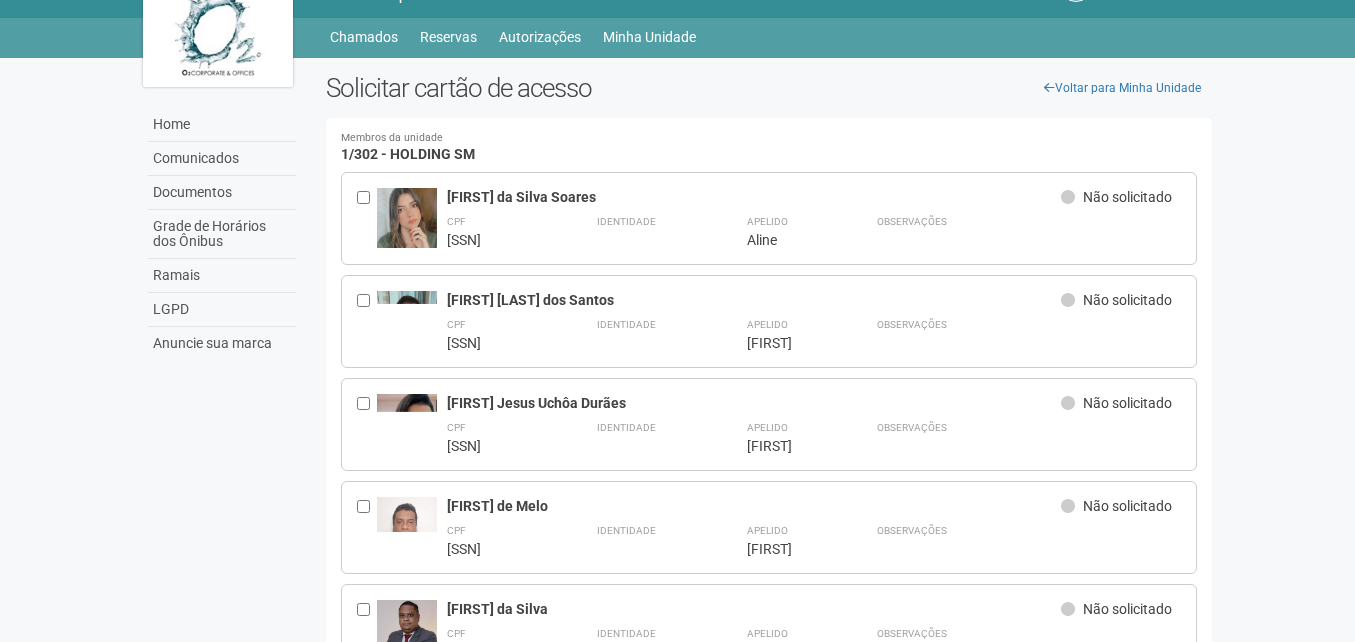 scroll, scrollTop: 0, scrollLeft: 0, axis: both 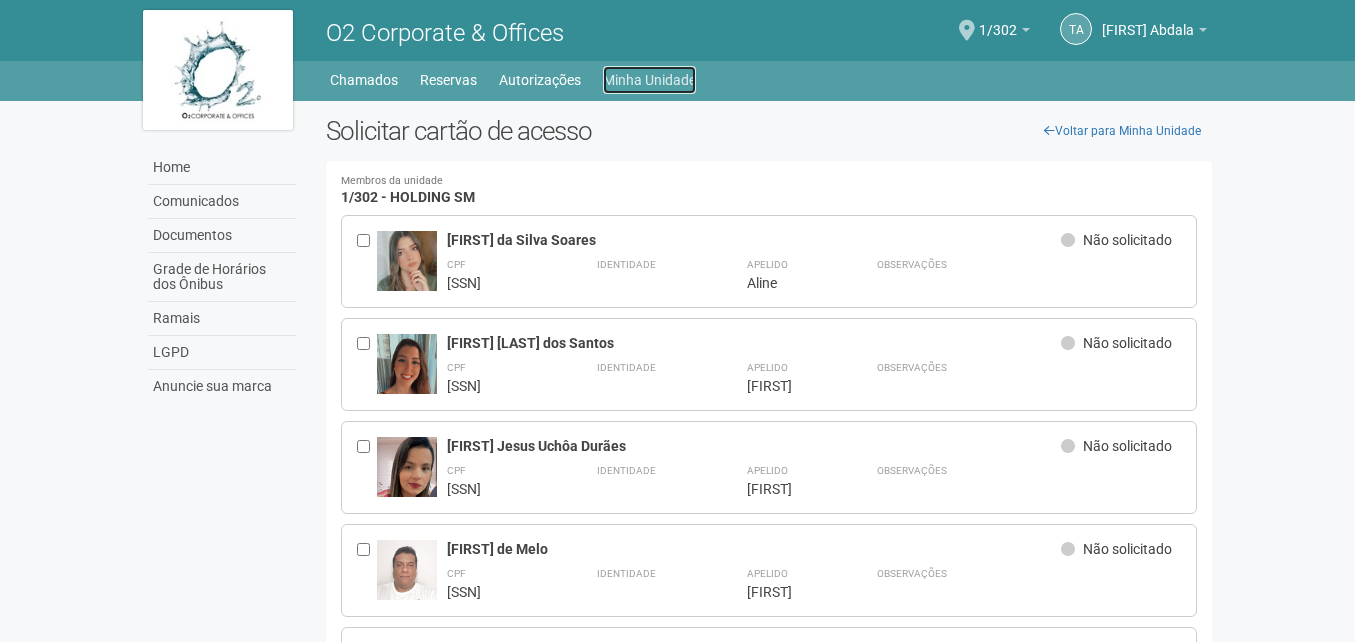 click on "Minha Unidade" at bounding box center (649, 80) 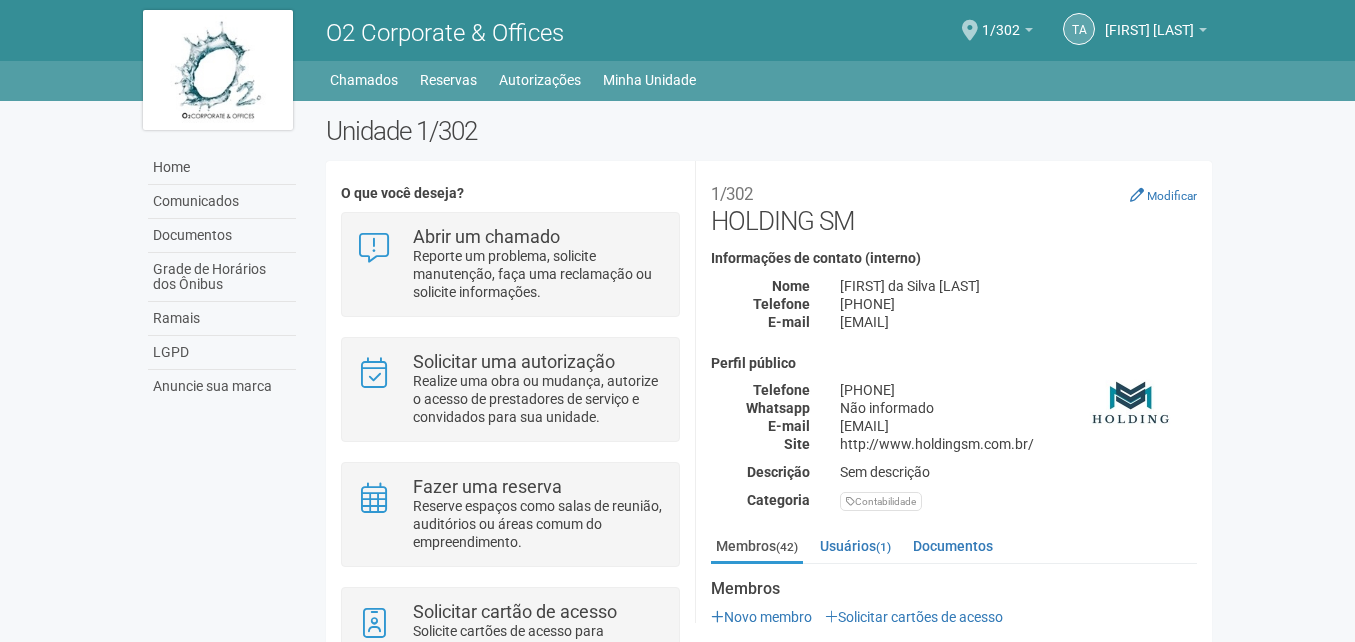 scroll, scrollTop: 0, scrollLeft: 0, axis: both 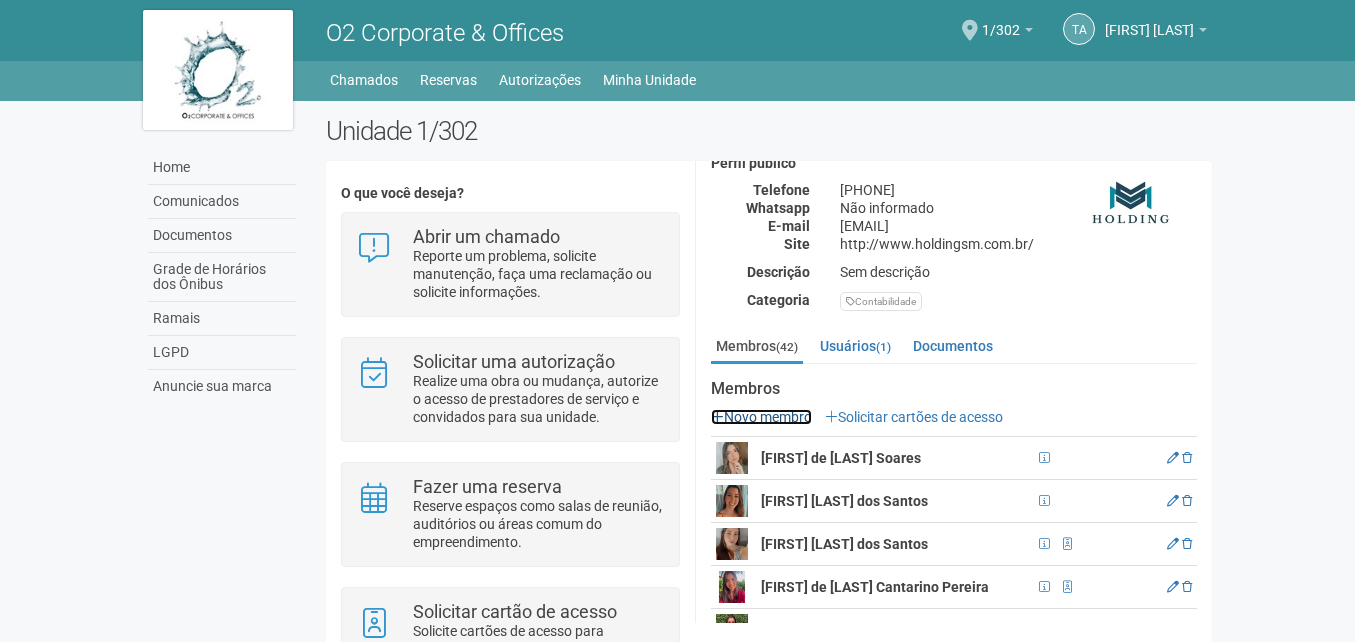 click on "Novo membro" at bounding box center (761, 417) 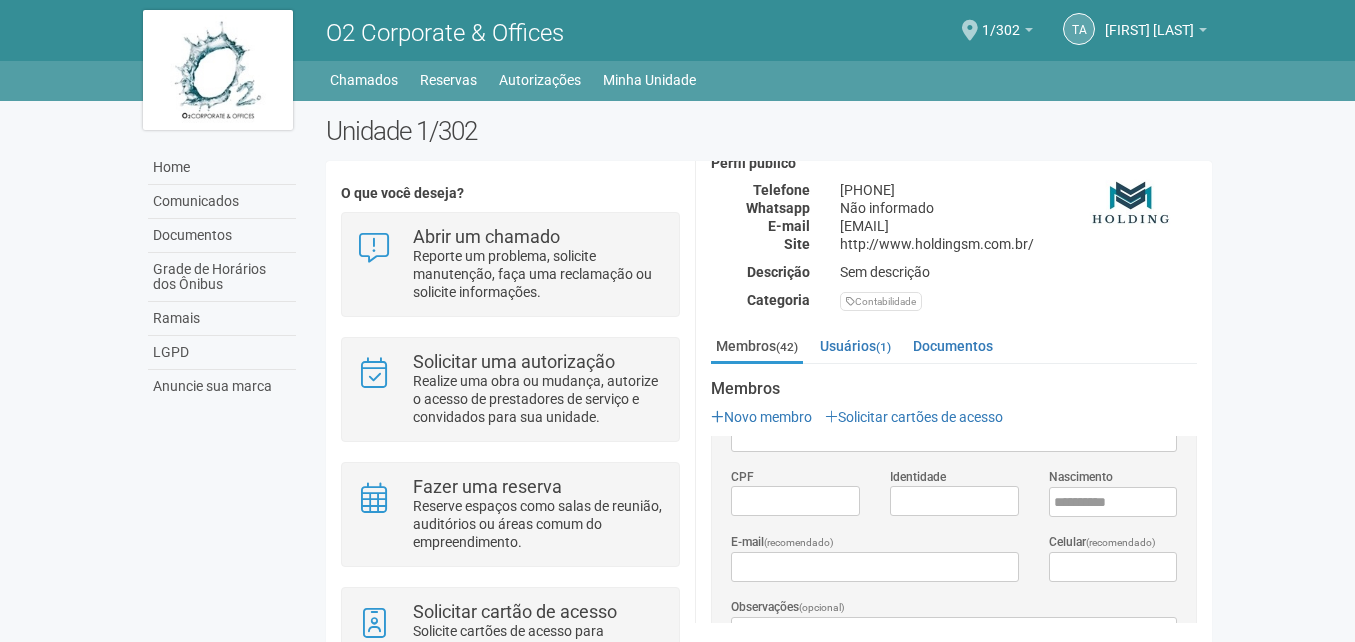 scroll, scrollTop: 0, scrollLeft: 0, axis: both 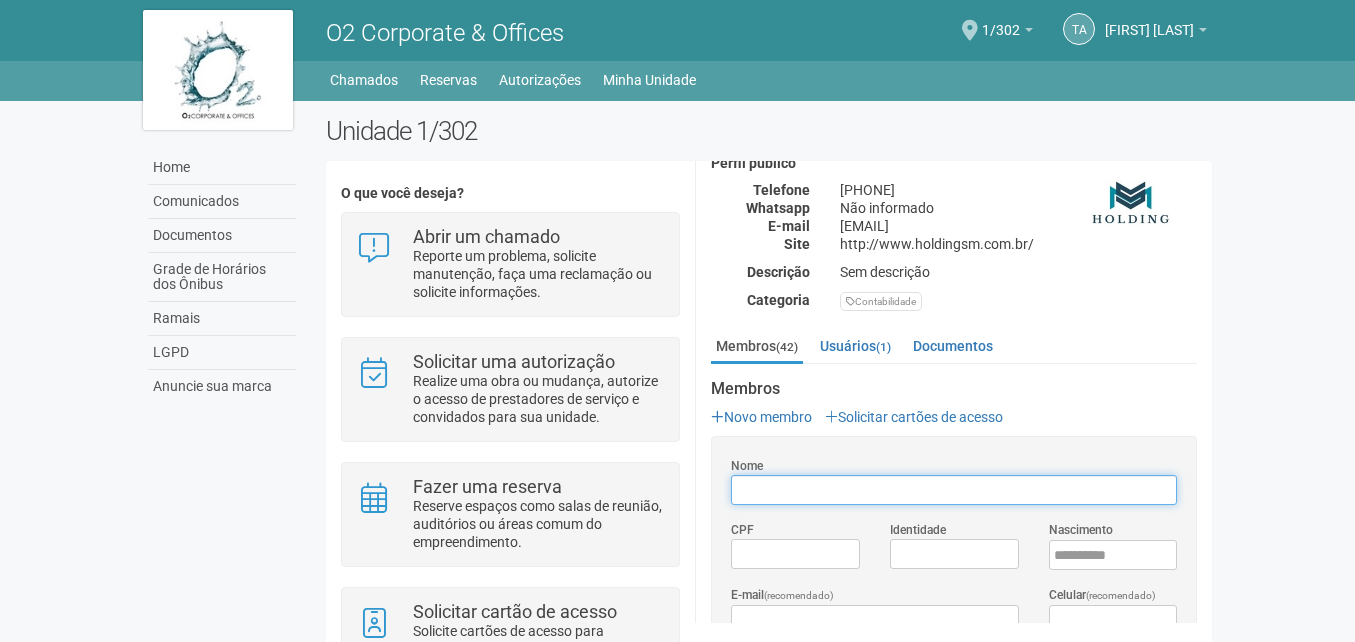 paste on "**********" 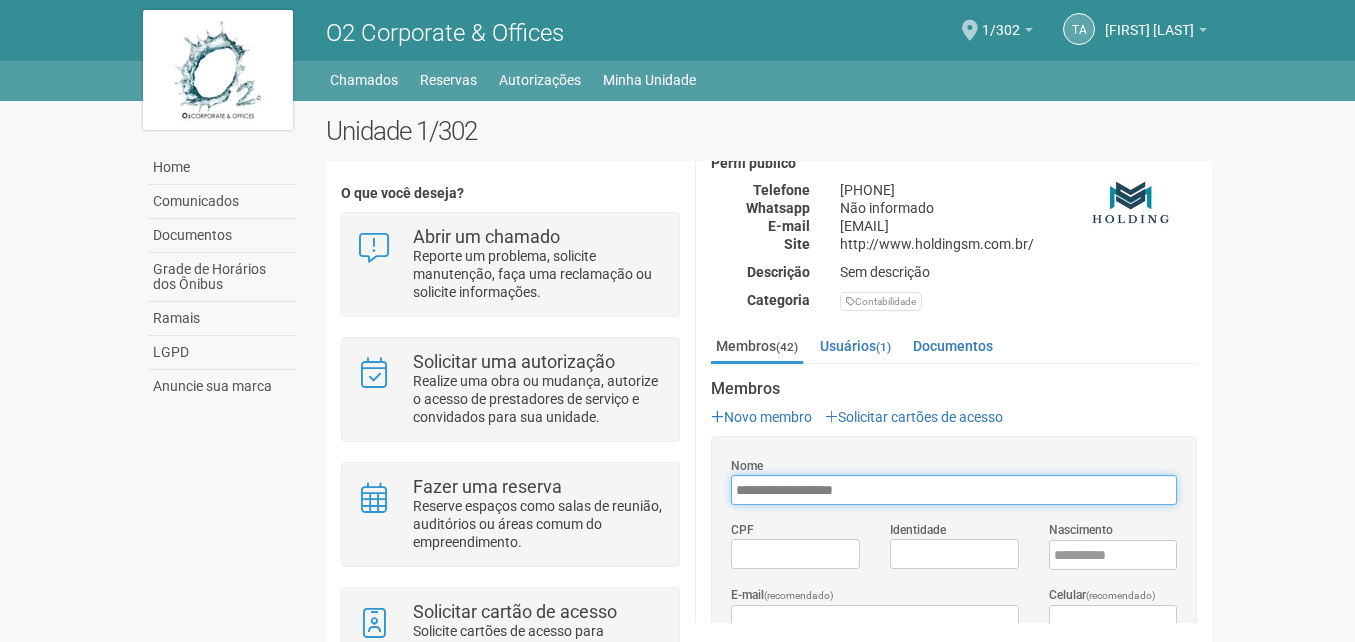 type on "**********" 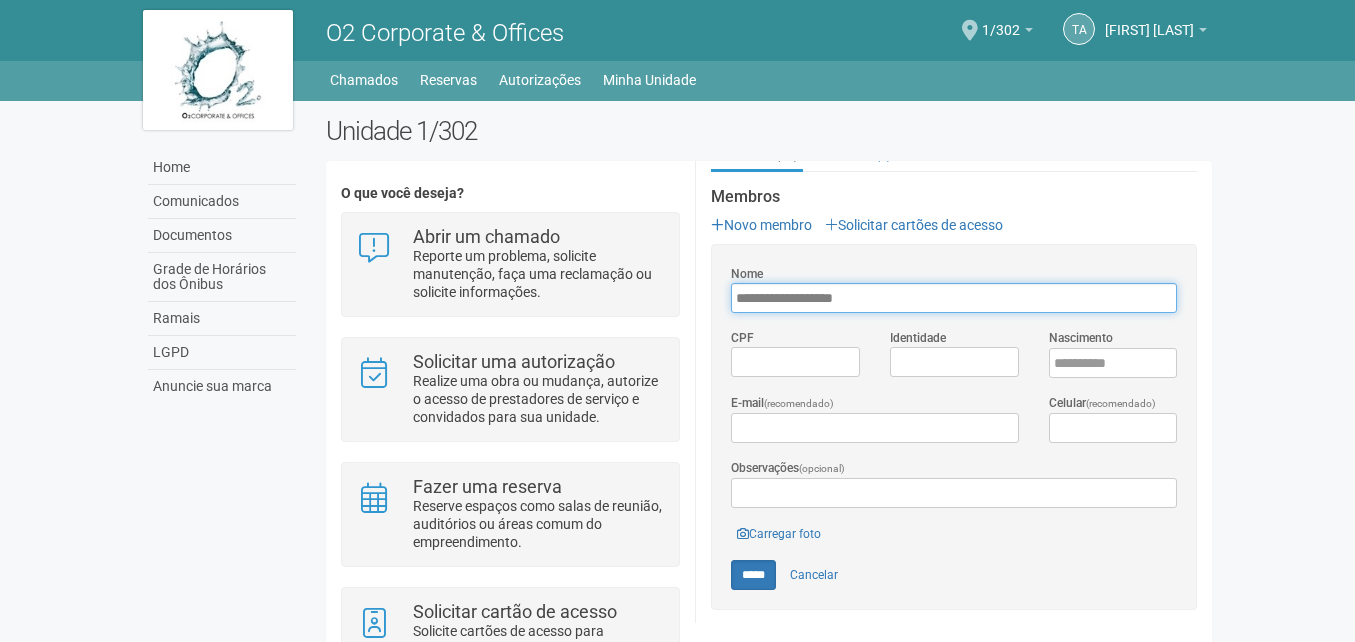 scroll, scrollTop: 400, scrollLeft: 0, axis: vertical 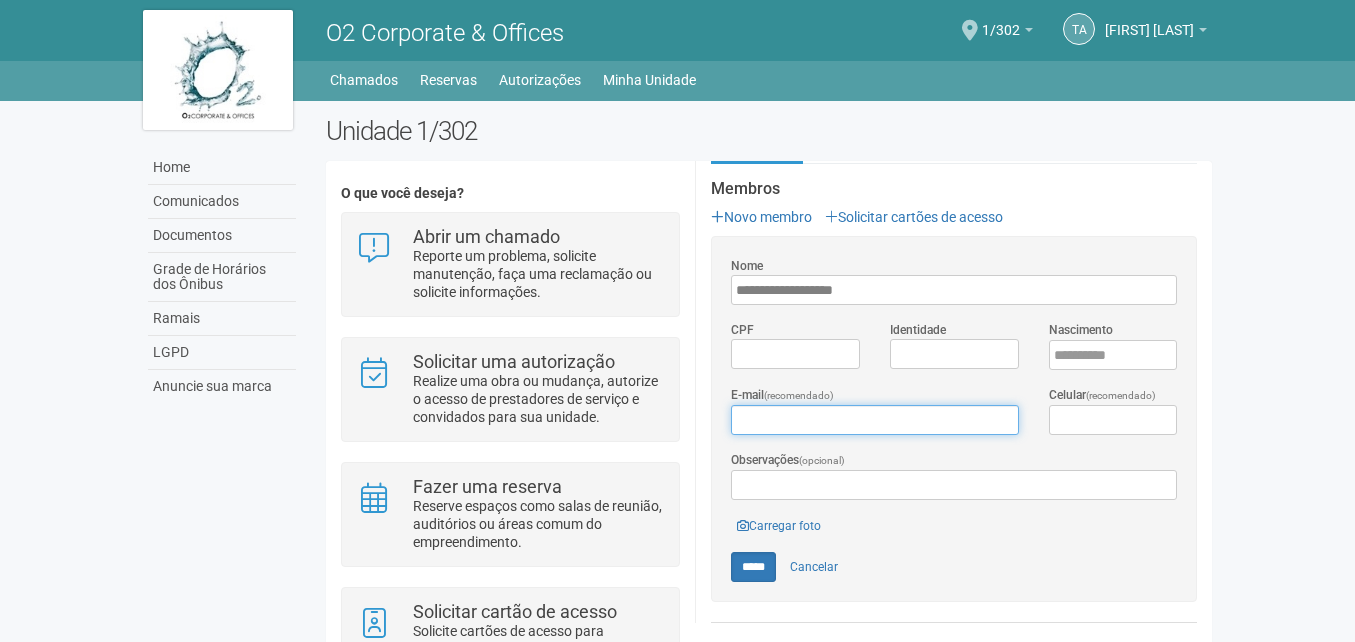 click on "E-mail  (recomendado)" at bounding box center [874, 420] 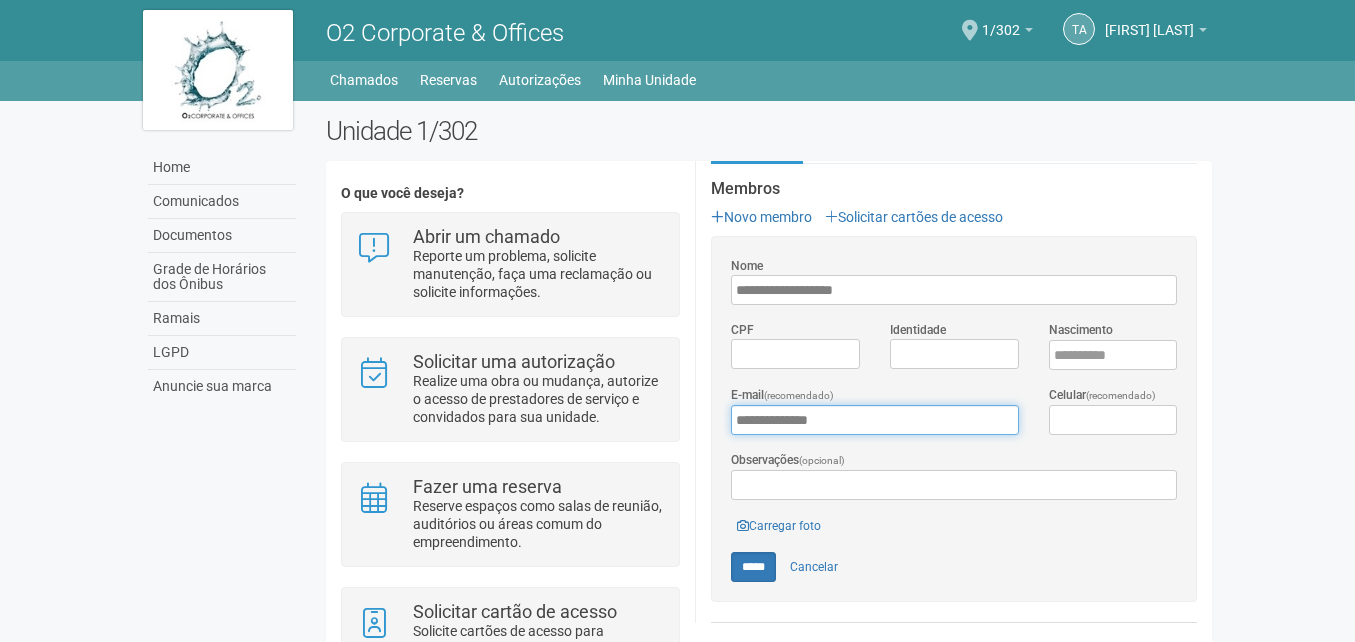 type on "**********" 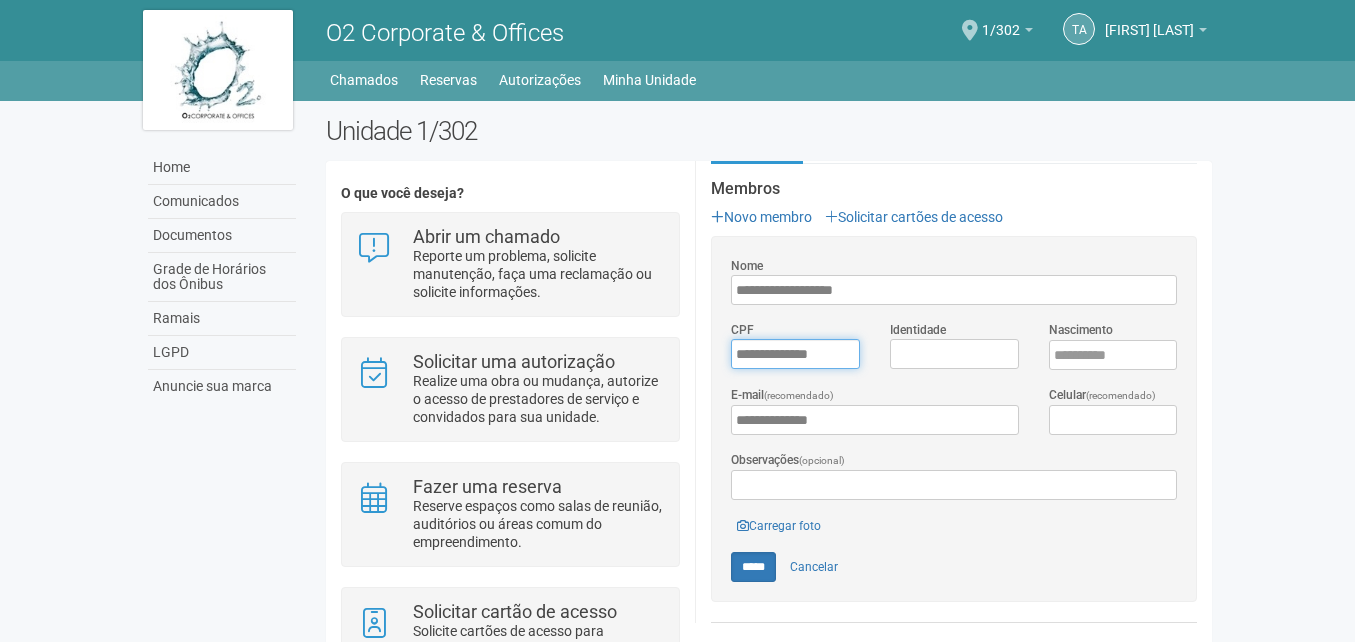 click on "*********" at bounding box center [795, 354] 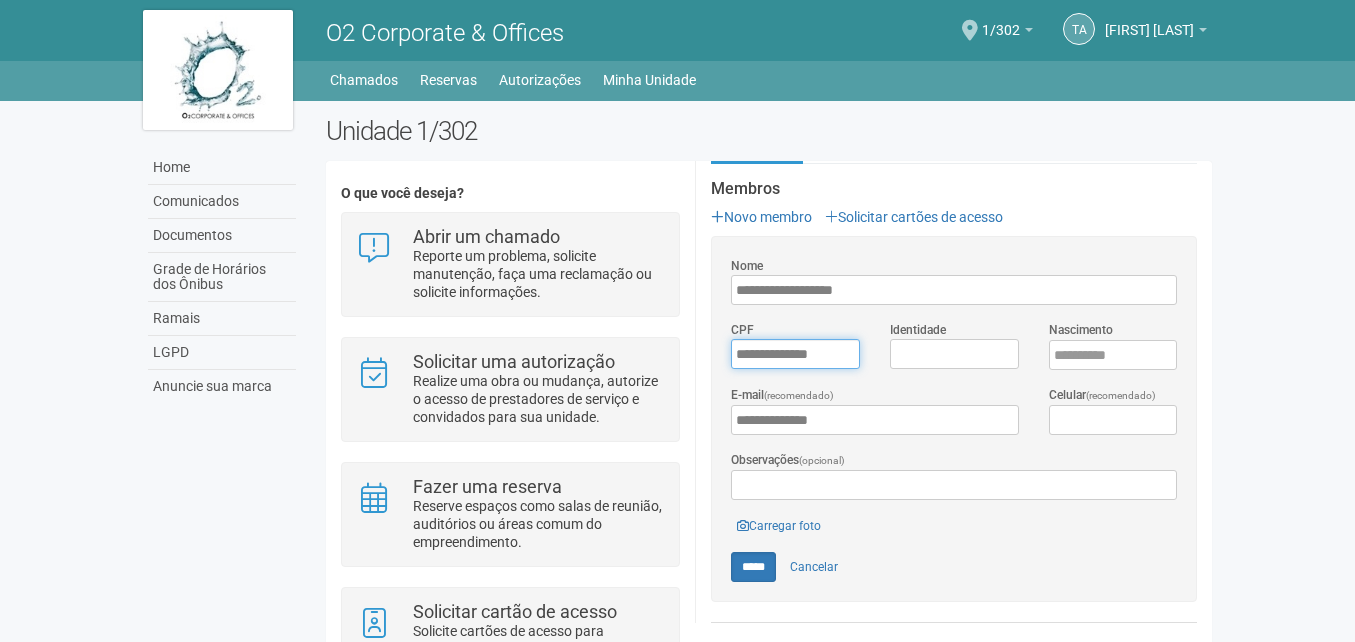 type on "**********" 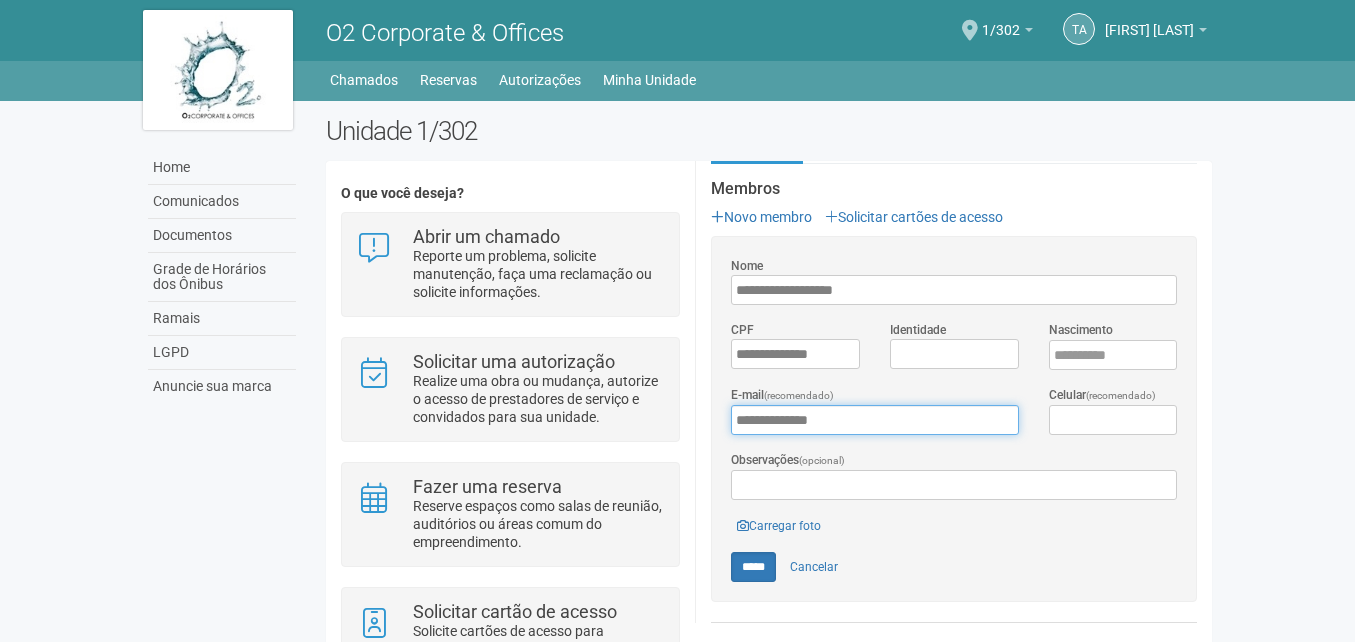 drag, startPoint x: 853, startPoint y: 414, endPoint x: 729, endPoint y: 423, distance: 124.32619 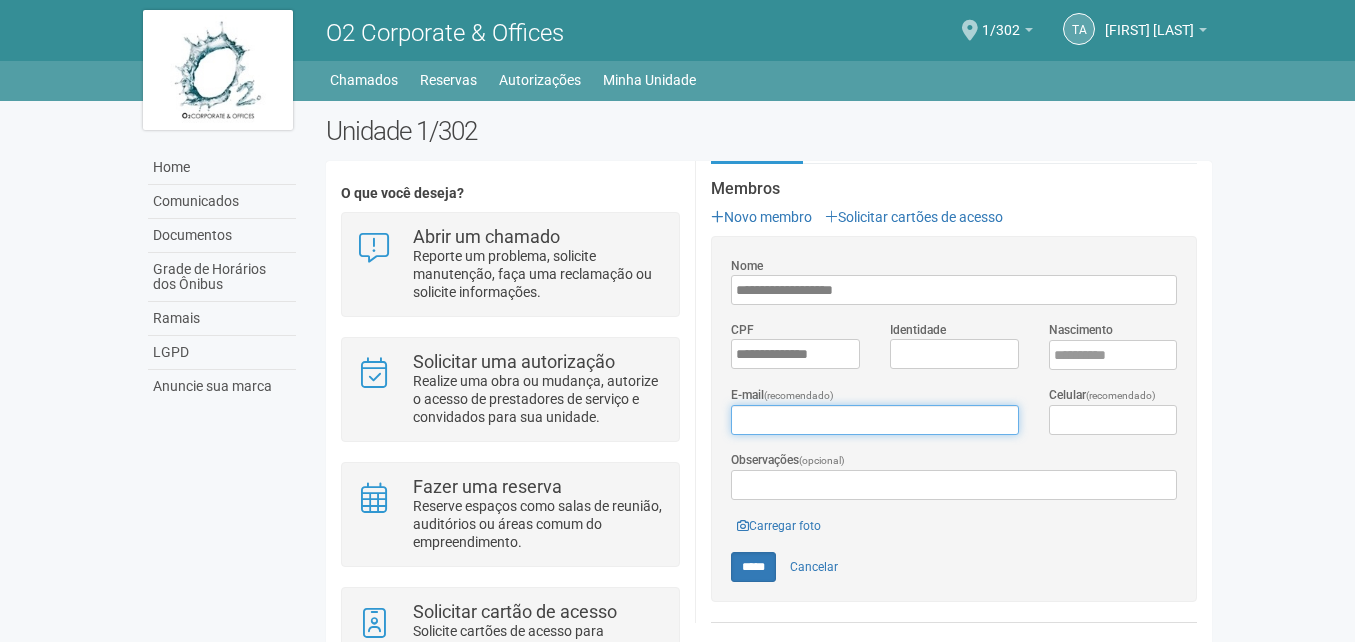 type 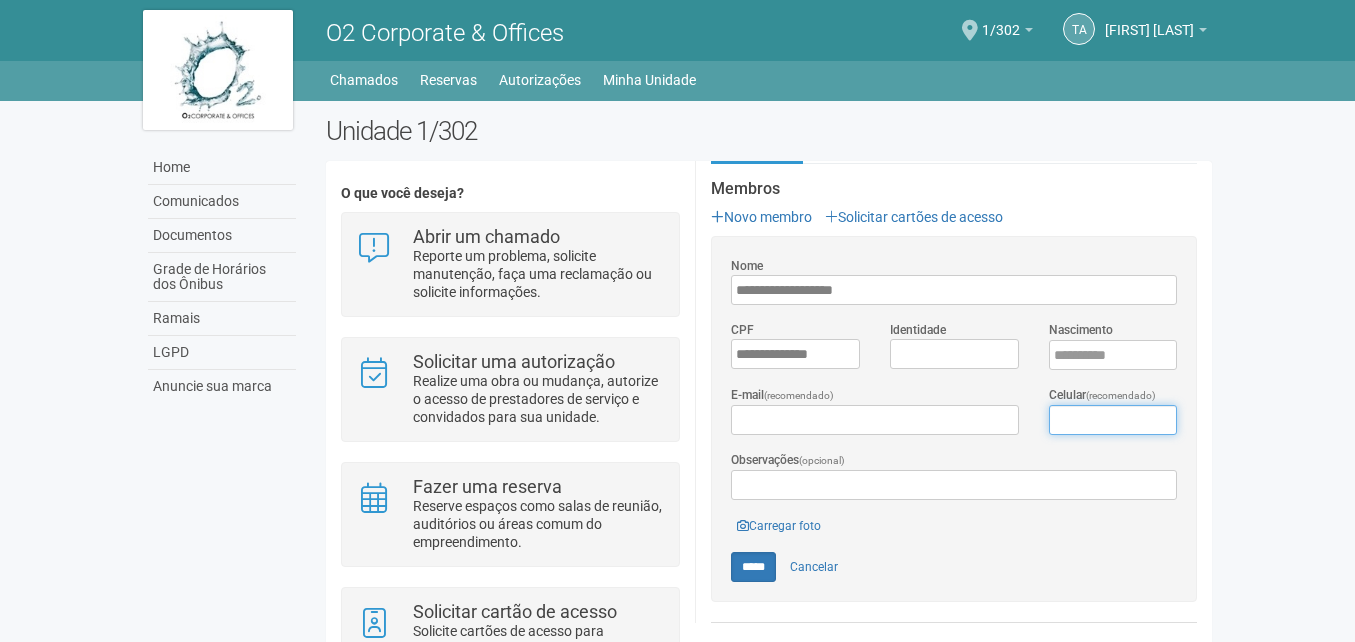 type on "**********" 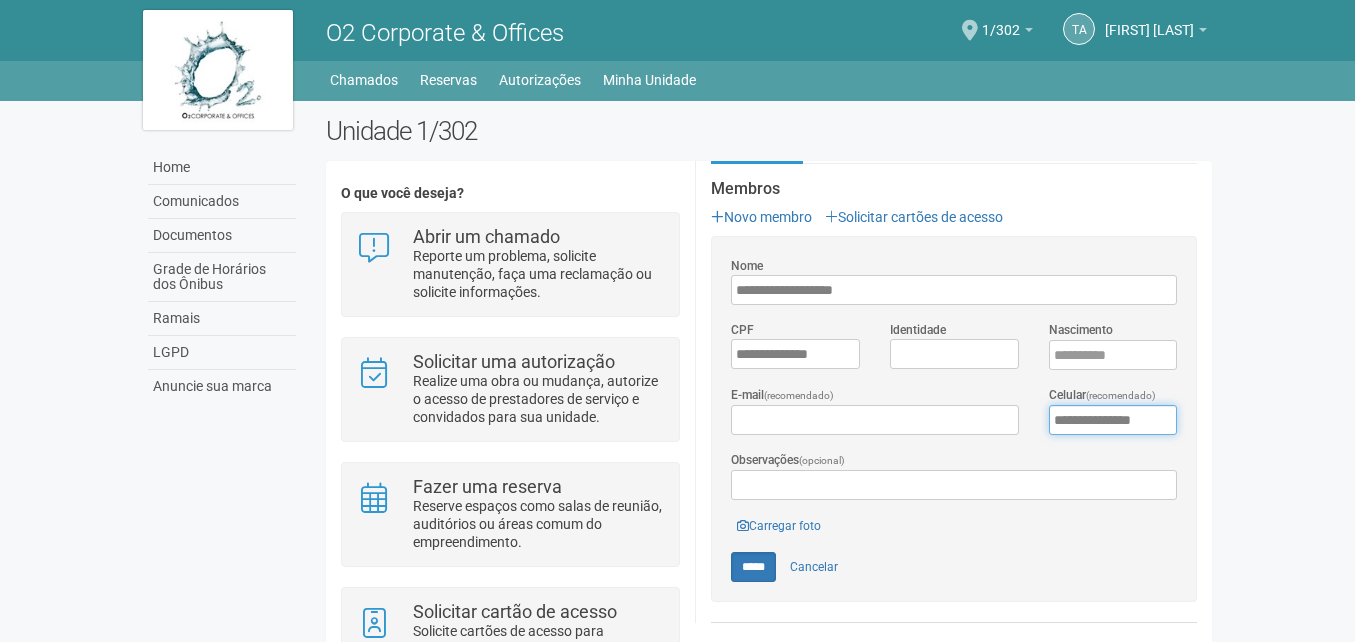 click on "**********" at bounding box center [1113, 420] 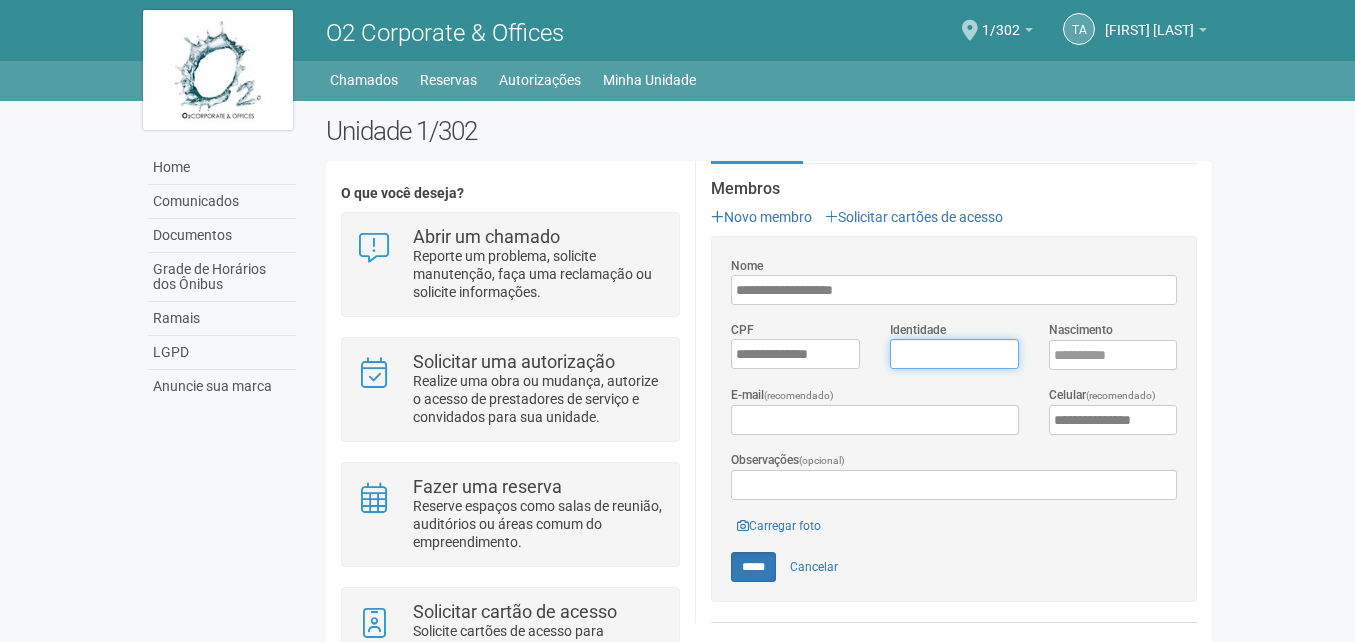 type 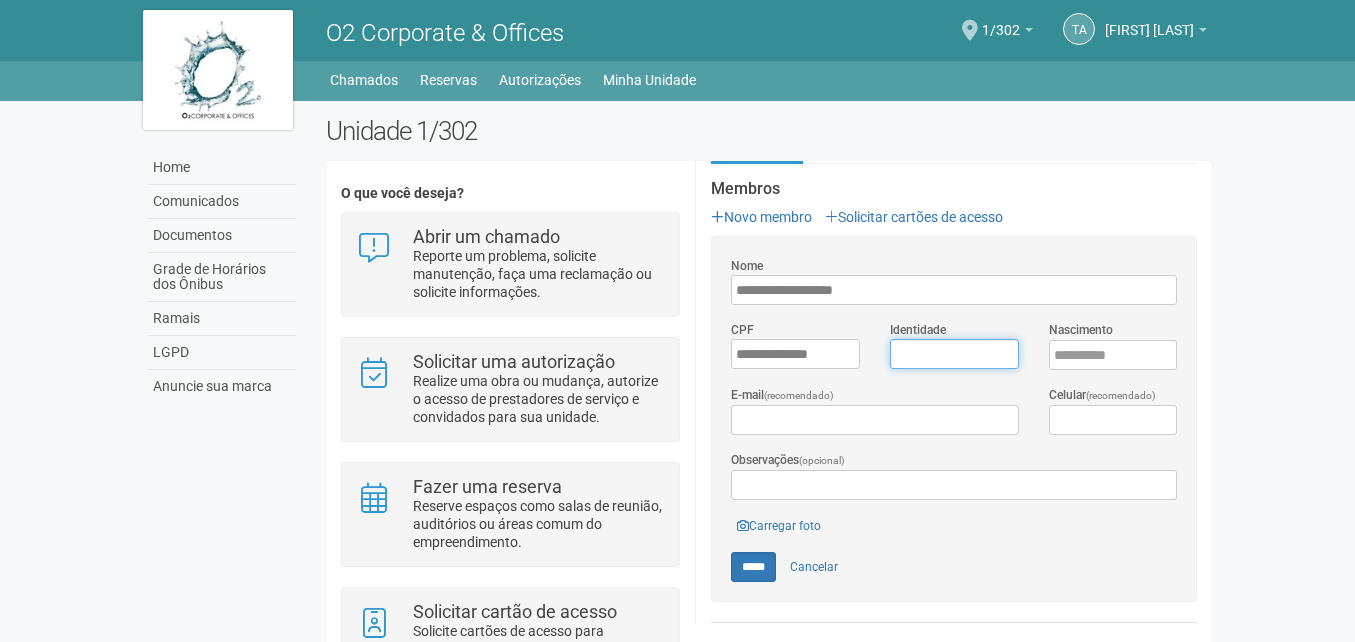 drag, startPoint x: 991, startPoint y: 365, endPoint x: 1029, endPoint y: 399, distance: 50.990196 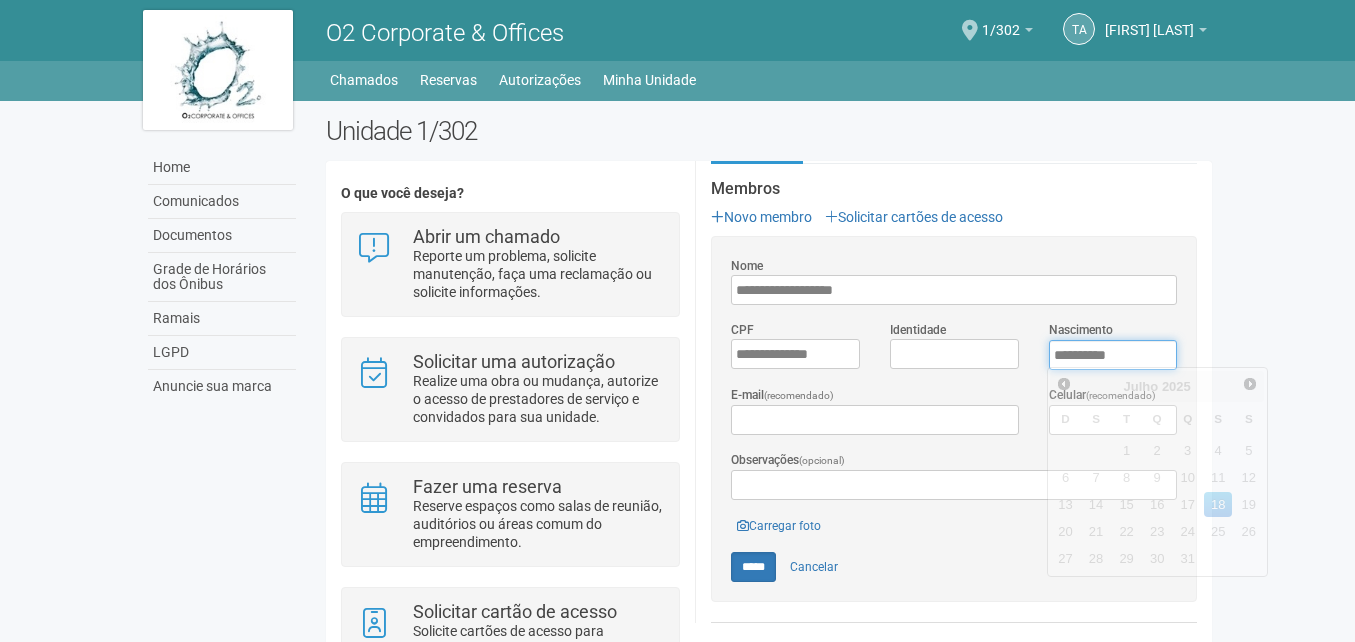 click on "****" at bounding box center [1113, 355] 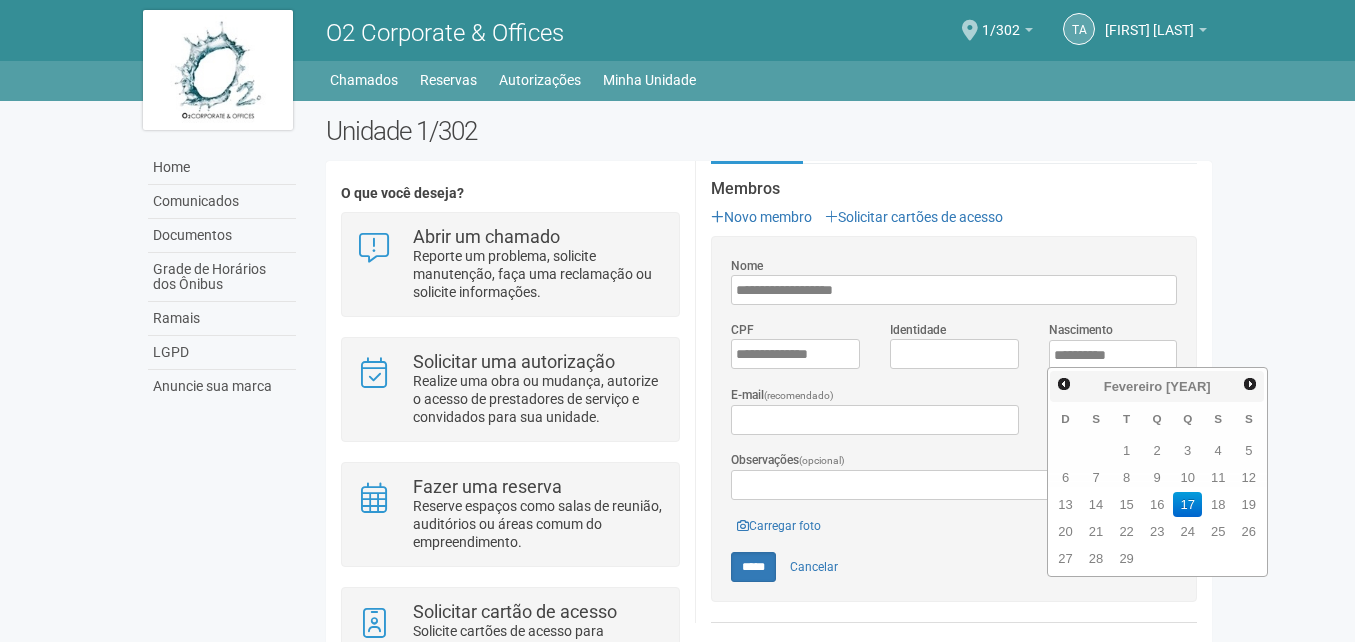 click on "Aguarde...
O2 Corporate & Offices
TA
Thamiris Abdala
Thamiris Abdala
thamiris@holdingsm.com.br
Meu perfil
Alterar senha
Sair
1/302
Você está na unidade
1/302
Ir para a unidade
Minhas unidades
Selecione a unidade para trocar
1/301
1/302
Home
Home
Comunicados
Documentos
Grade de Horários dos Ônibus" at bounding box center [677, 321] 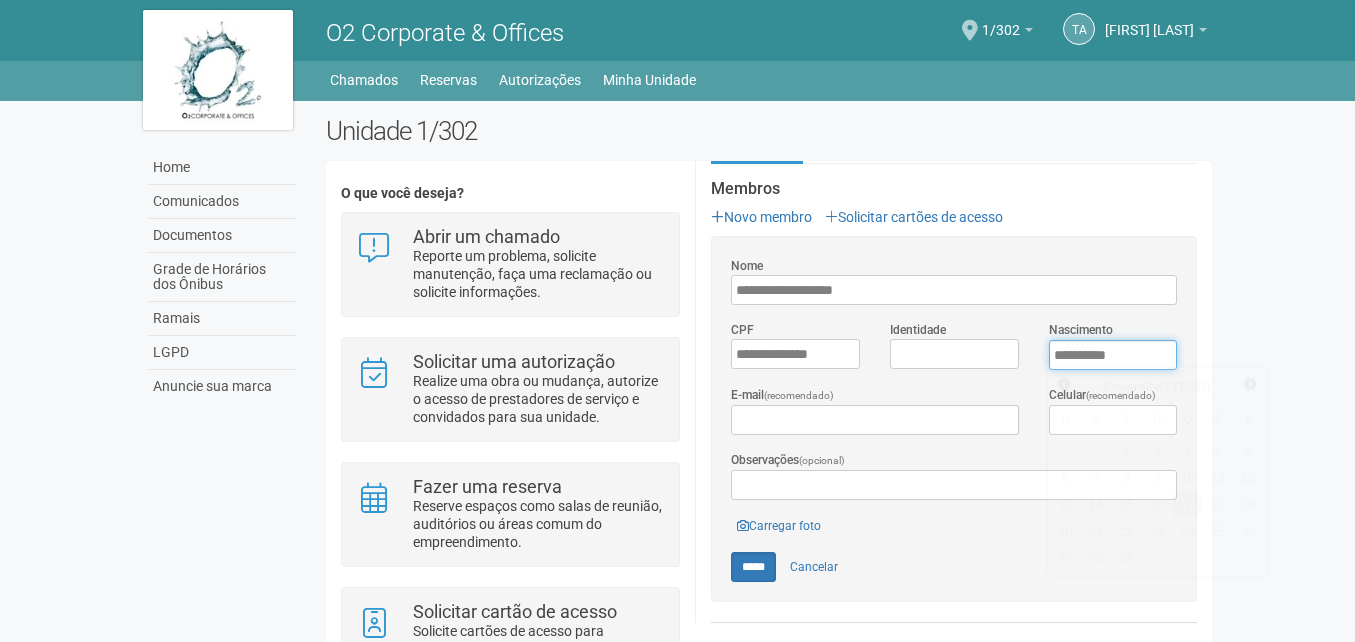 click on "**********" at bounding box center (1113, 355) 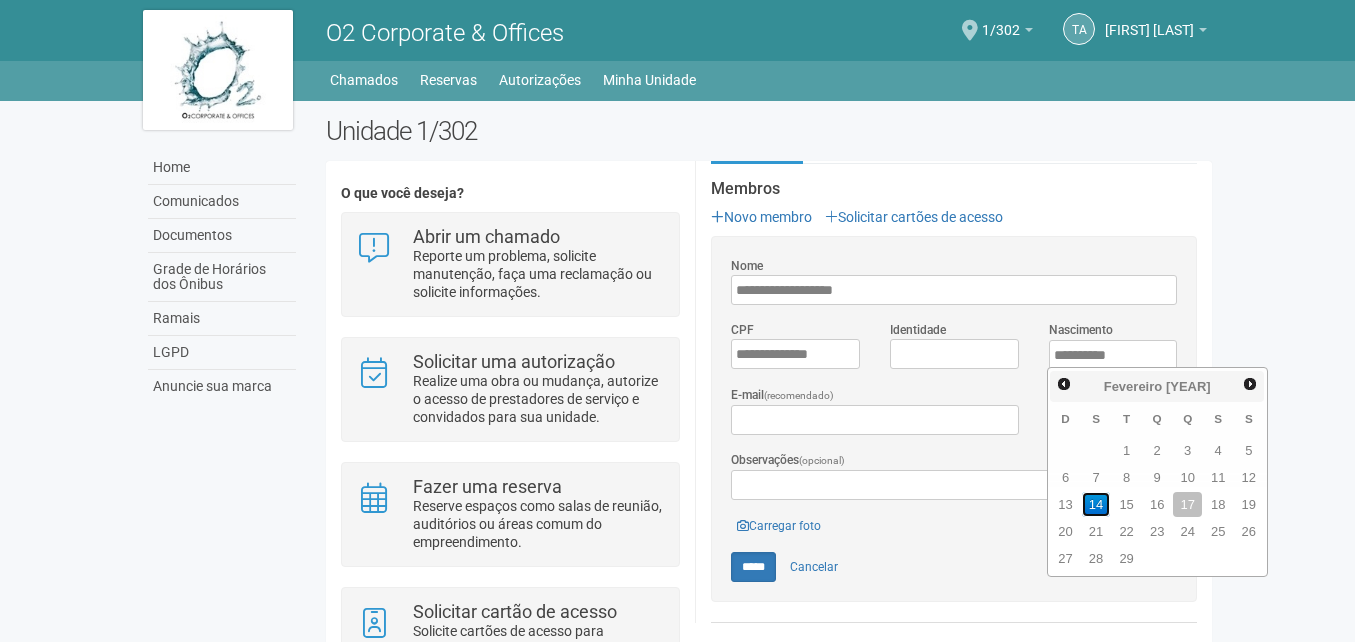 click on "14" at bounding box center (1096, 504) 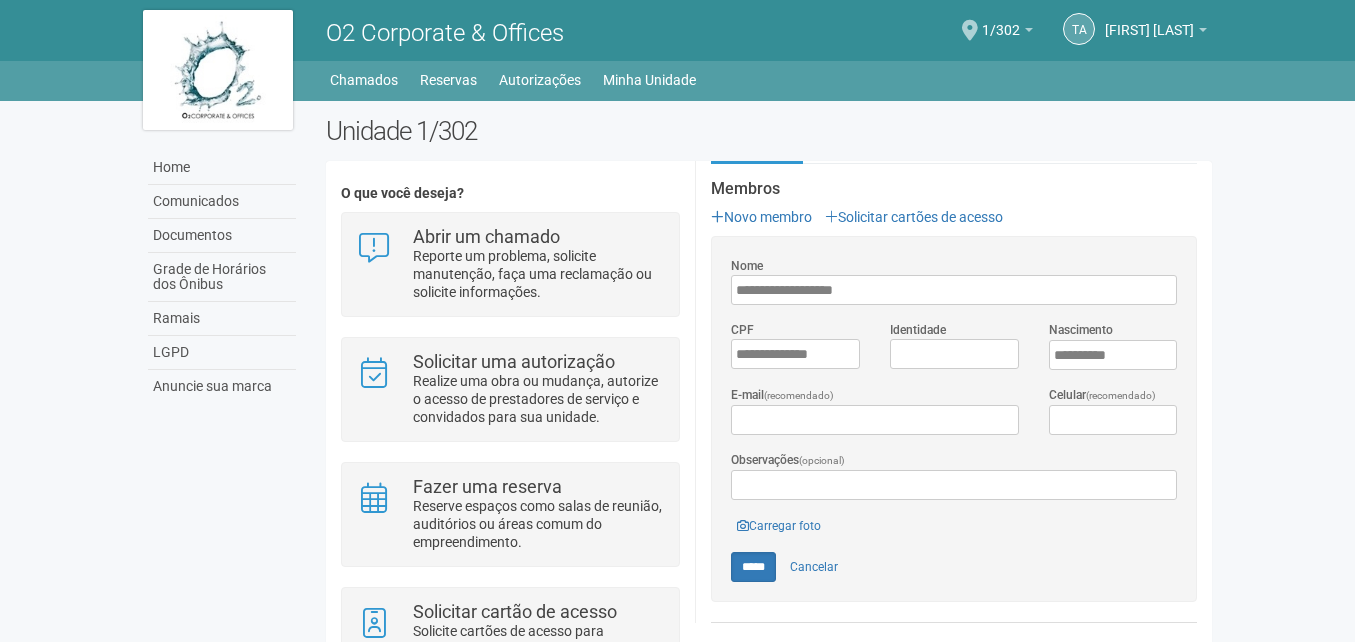 drag, startPoint x: 1226, startPoint y: 361, endPoint x: 1216, endPoint y: 355, distance: 11.661903 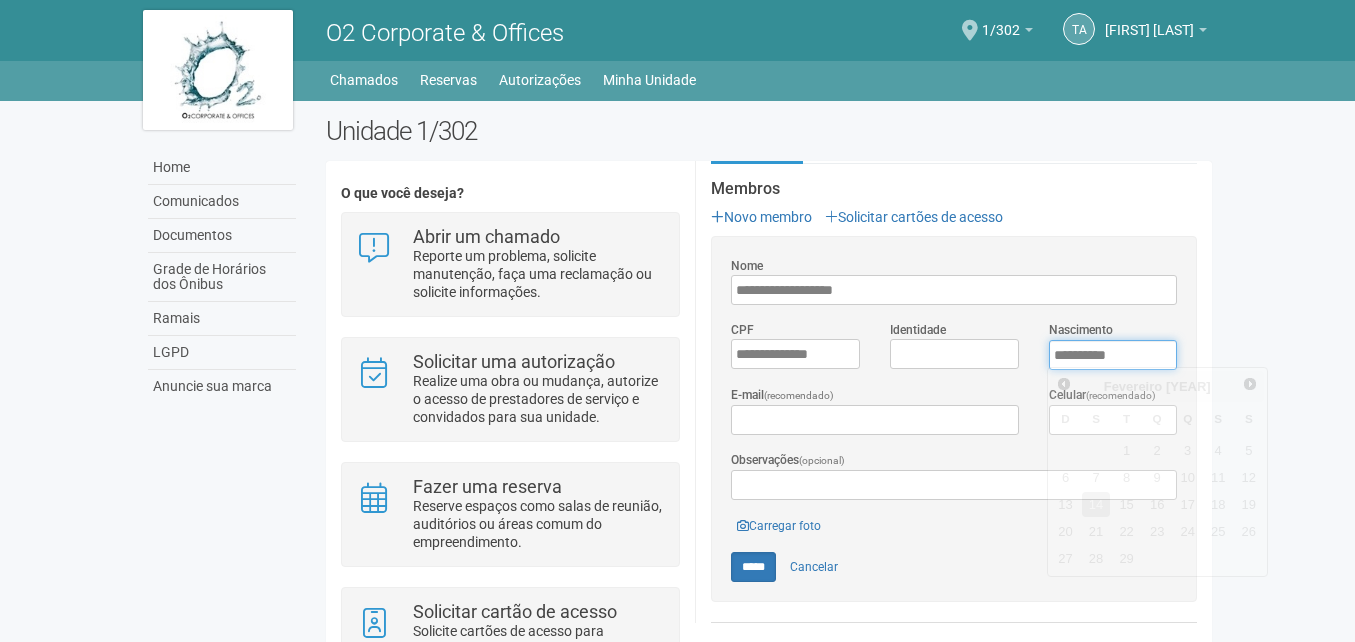click on "**********" at bounding box center [1113, 355] 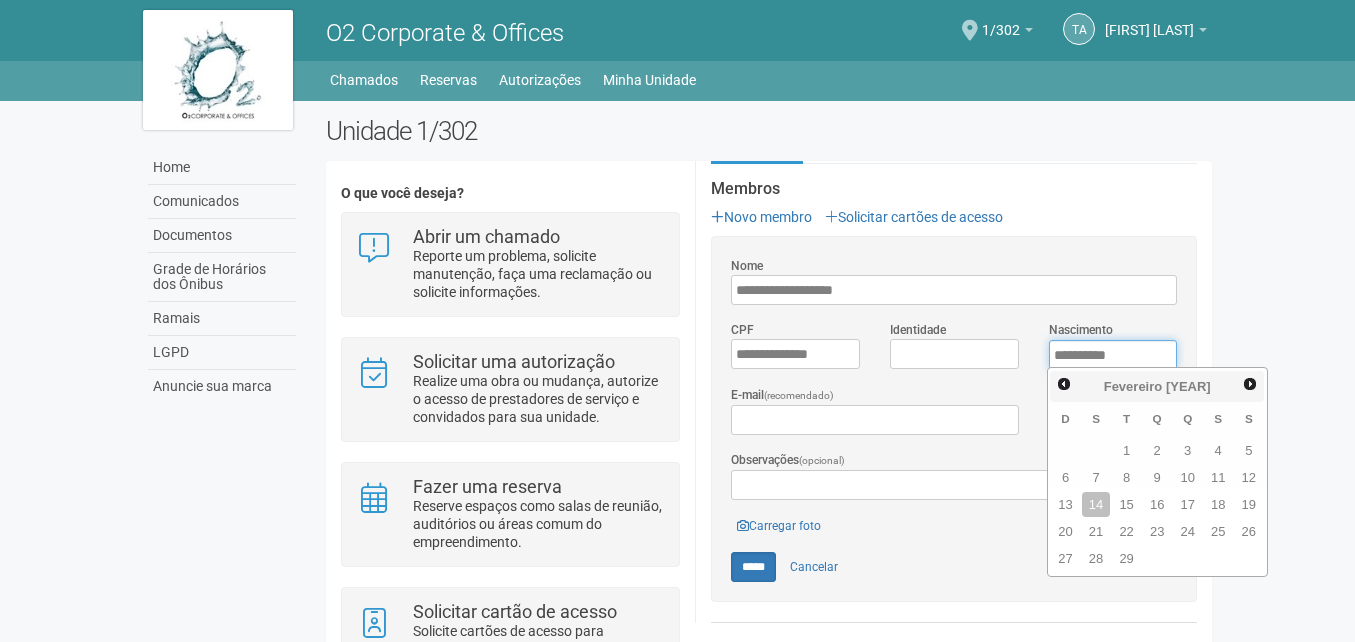 click on "**********" at bounding box center (1113, 355) 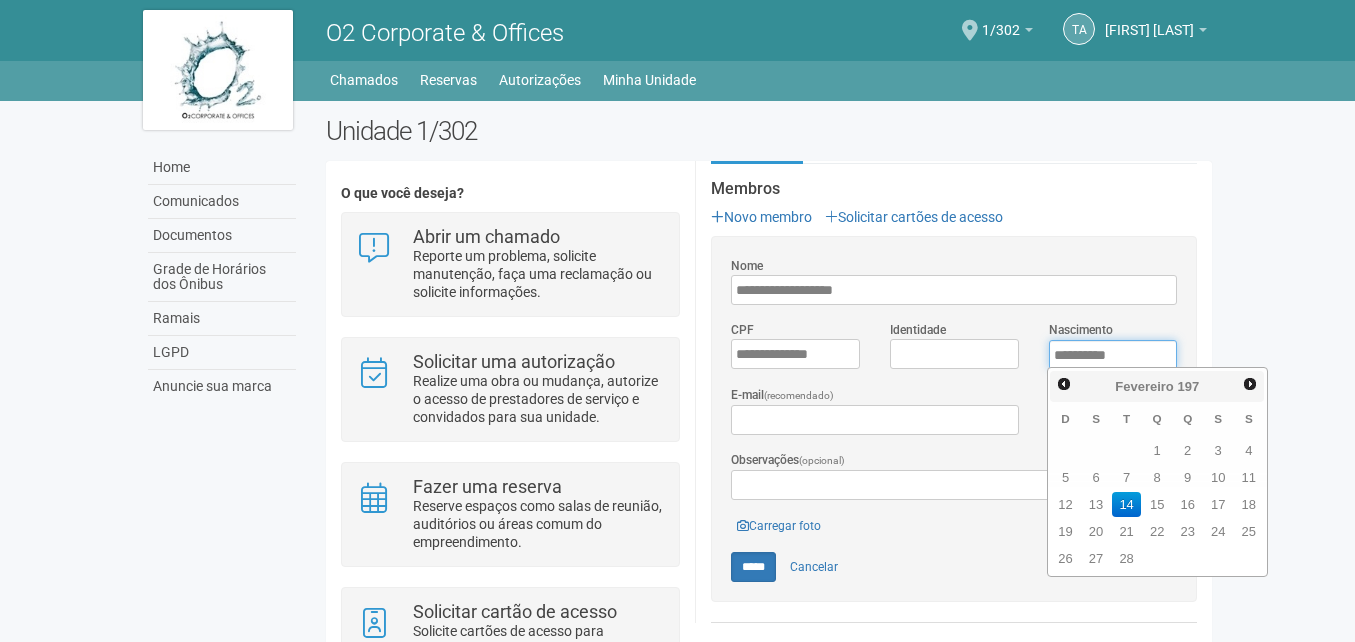 type on "**********" 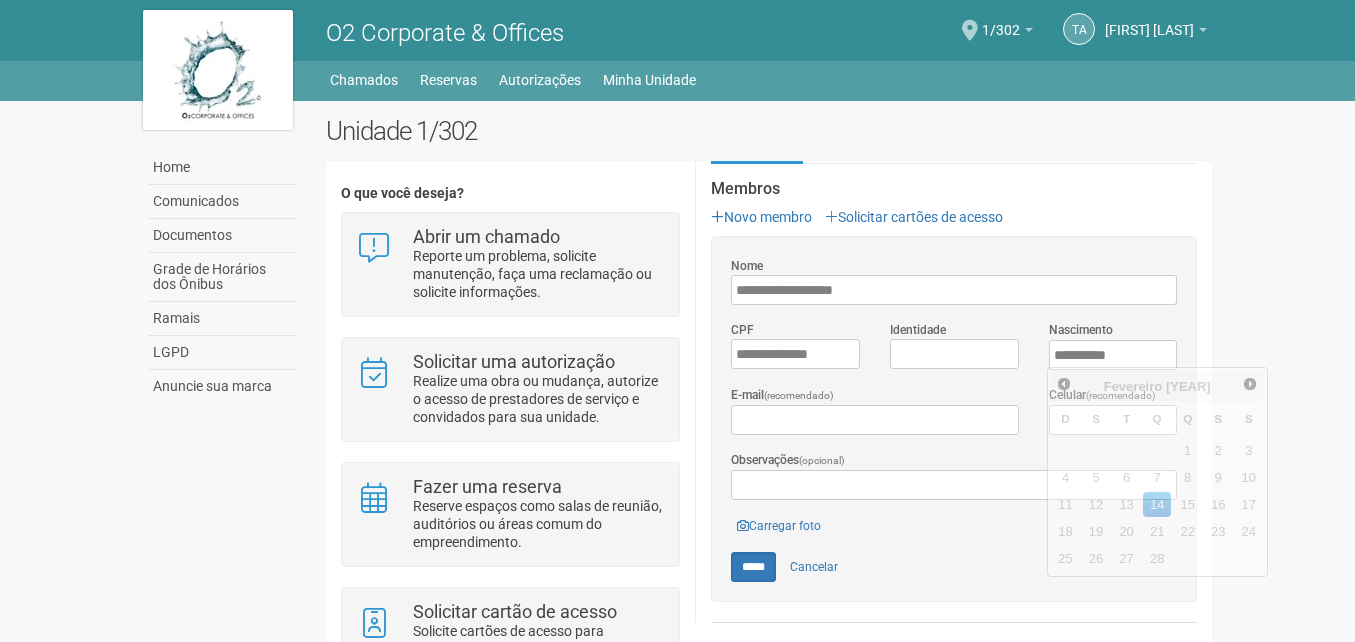 click on "Aguarde...
O2 Corporate & Offices
TA
Thamiris Abdala
Thamiris Abdala
thamiris@holdingsm.com.br
Meu perfil
Alterar senha
Sair
1/302
Você está na unidade
1/302
Ir para a unidade
Minhas unidades
Selecione a unidade para trocar
1/301
1/302
Home
Home
Comunicados
Documentos
Grade de Horários dos Ônibus" at bounding box center [677, 321] 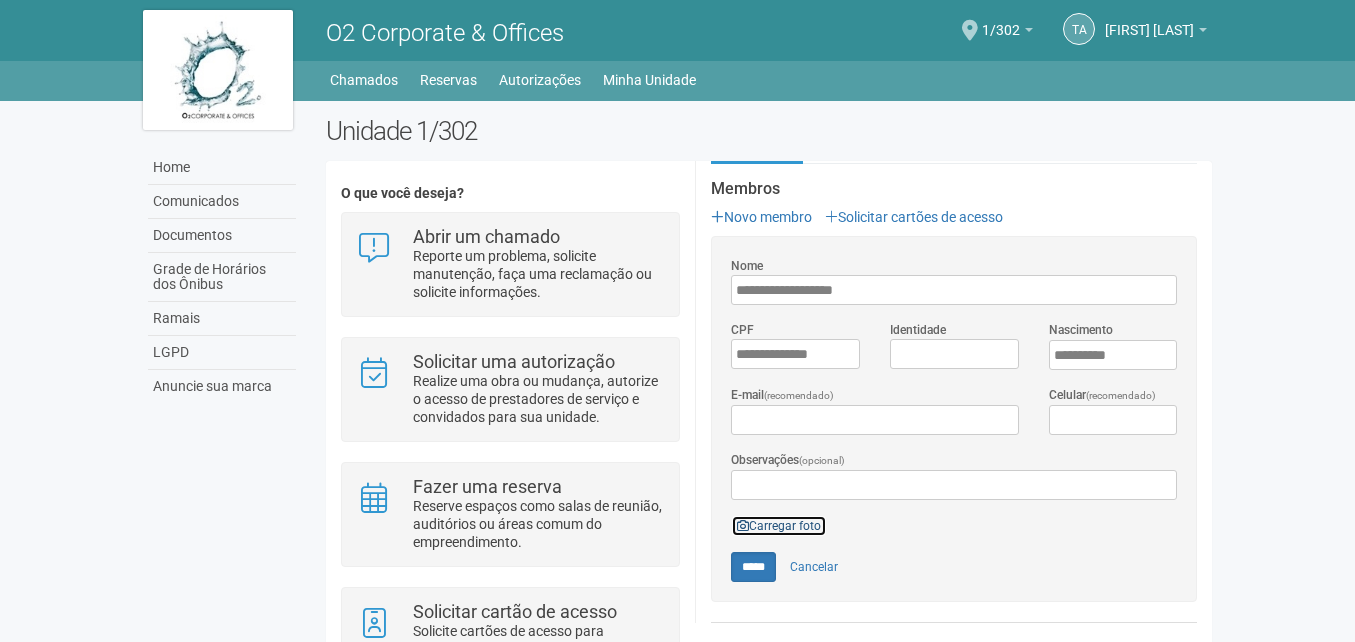 click on "Carregar foto" at bounding box center (779, 526) 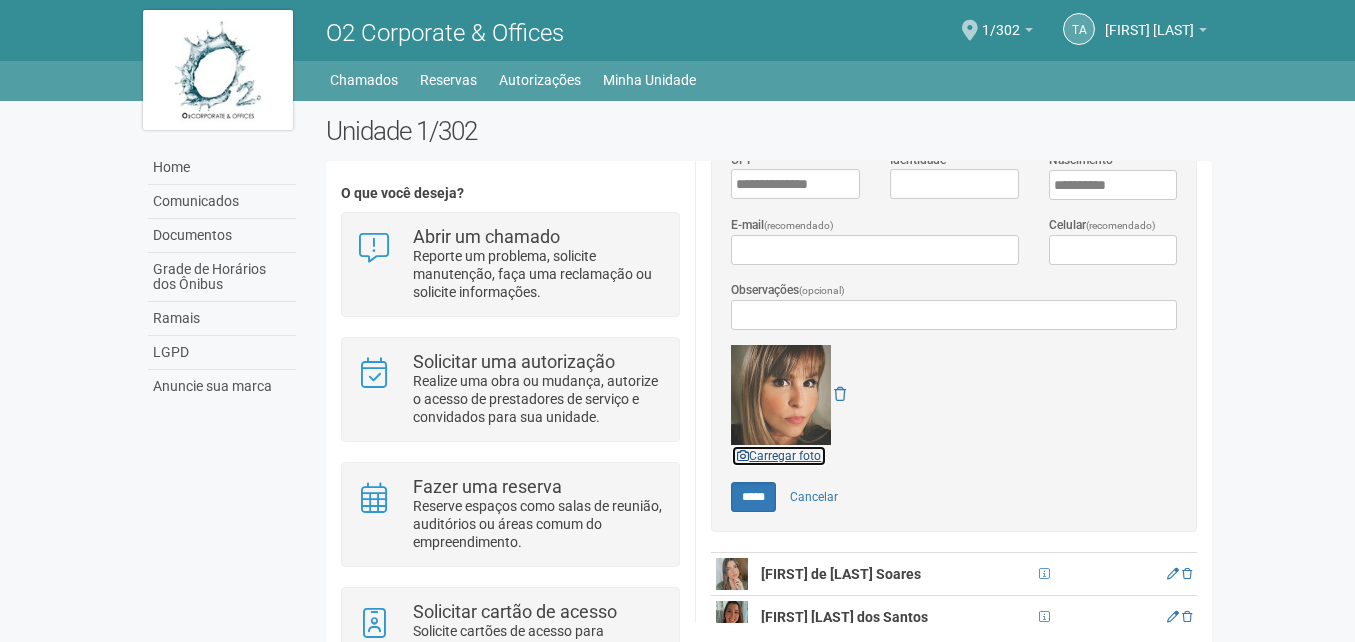 scroll, scrollTop: 600, scrollLeft: 0, axis: vertical 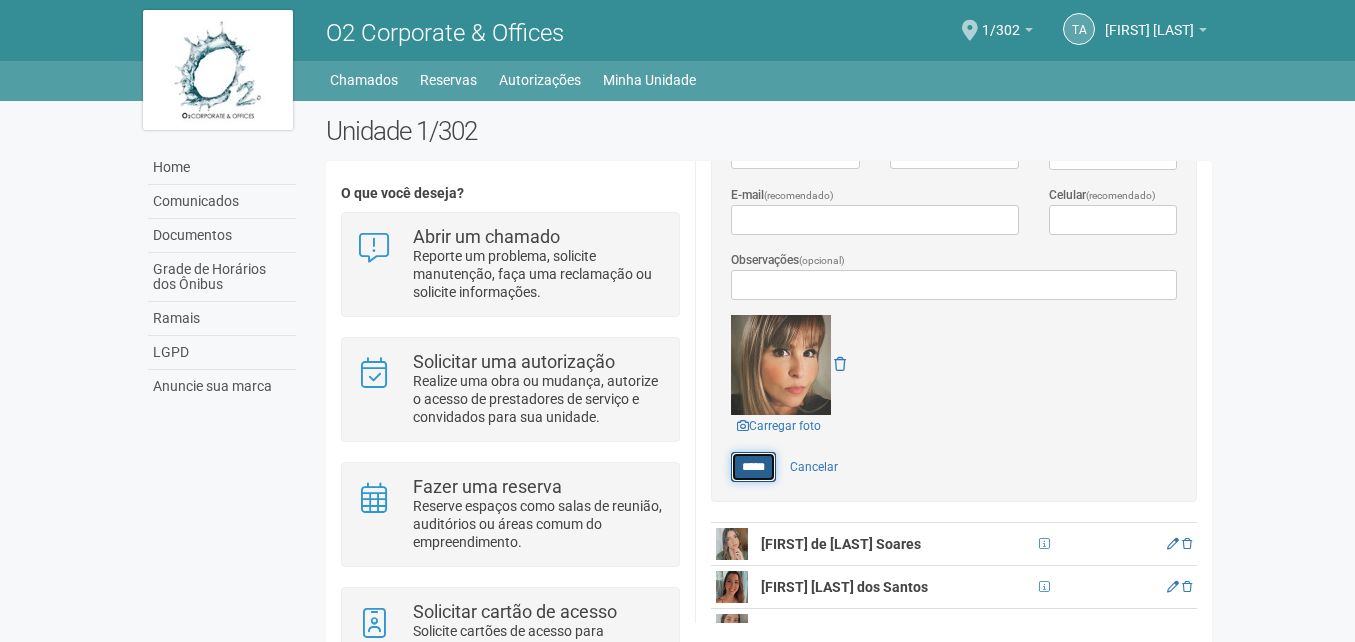 click on "*****" at bounding box center [753, 467] 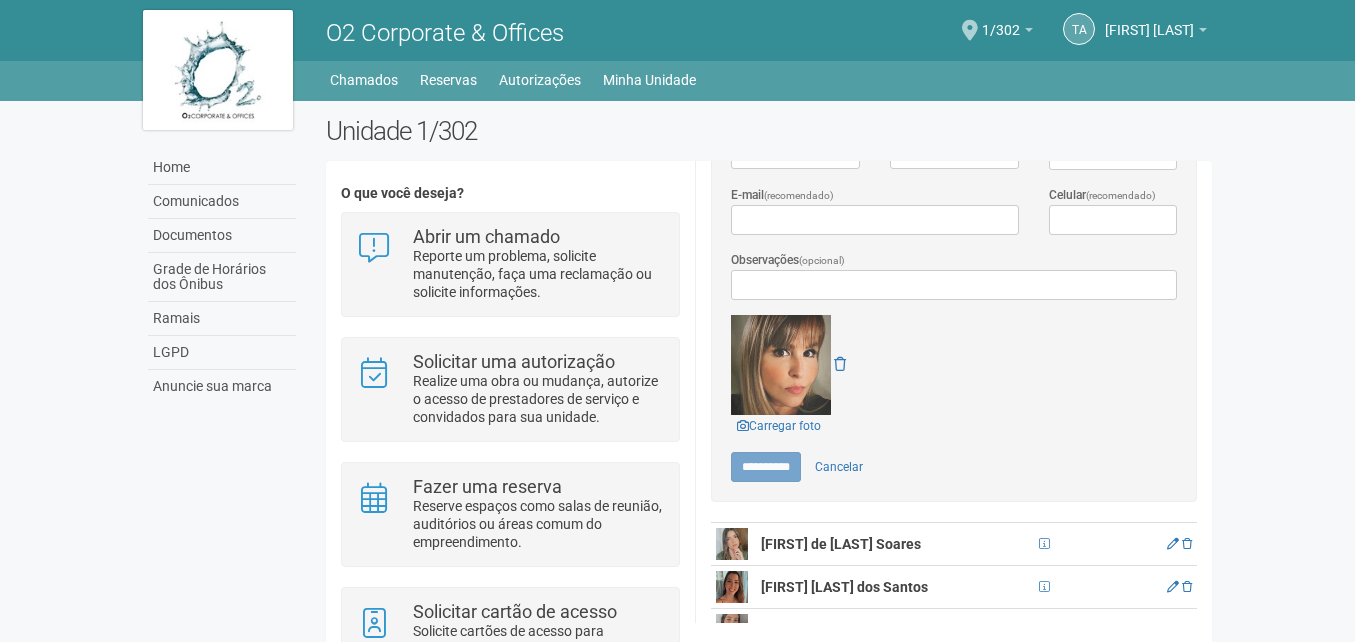 type on "*****" 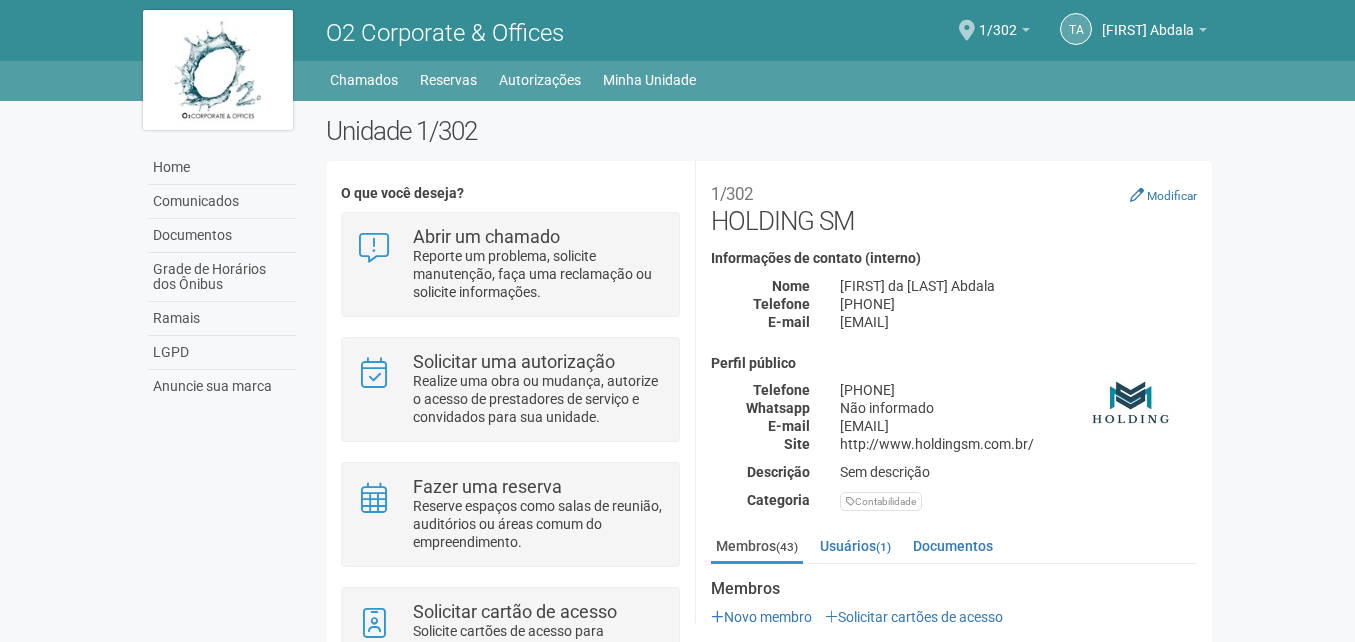 scroll, scrollTop: 0, scrollLeft: 0, axis: both 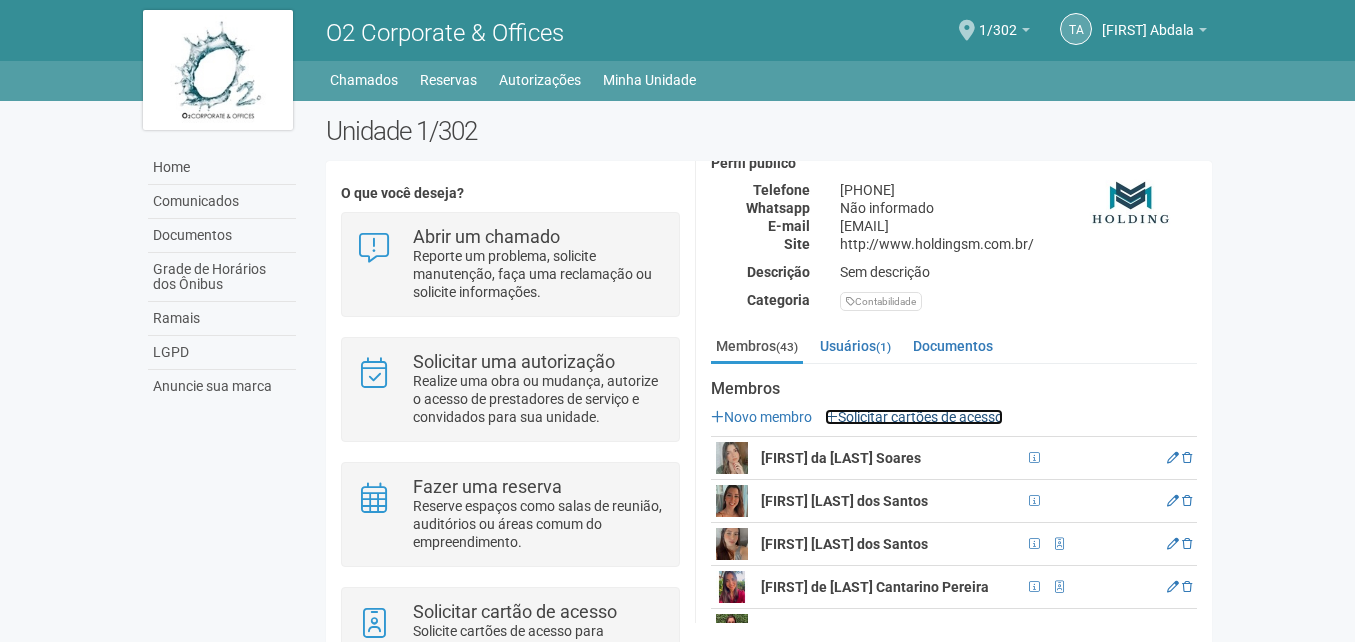 click on "Solicitar cartões de acesso" at bounding box center (914, 417) 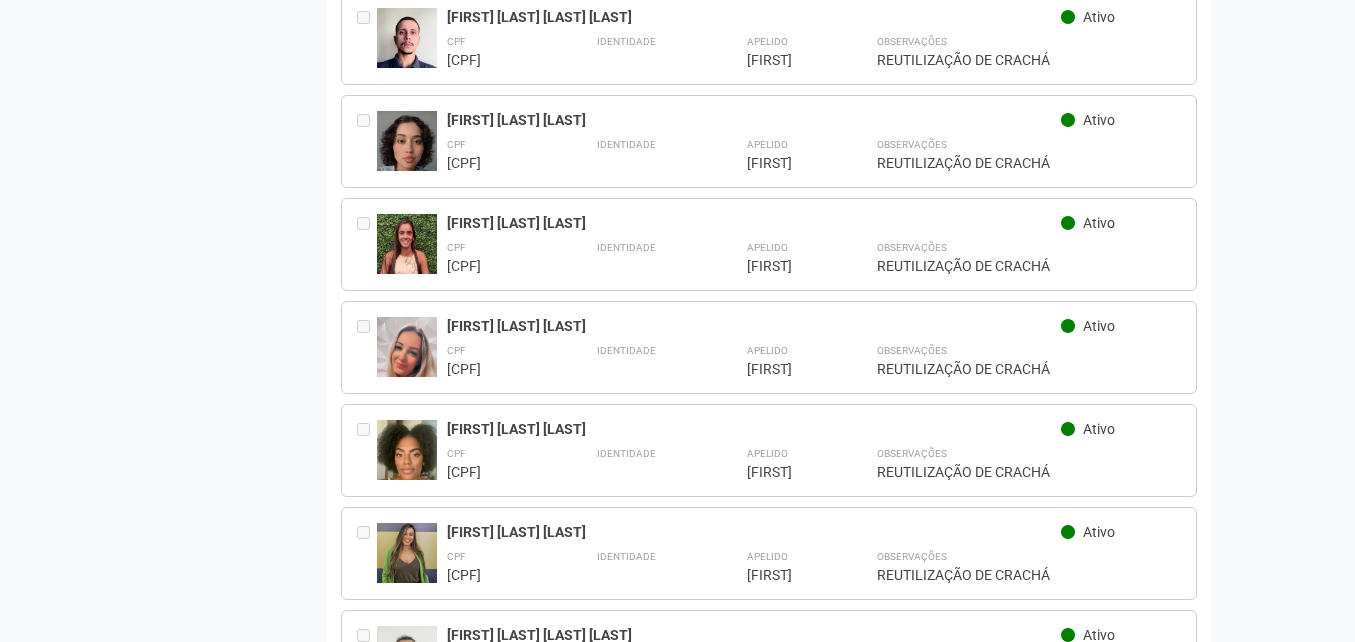 scroll, scrollTop: 2400, scrollLeft: 0, axis: vertical 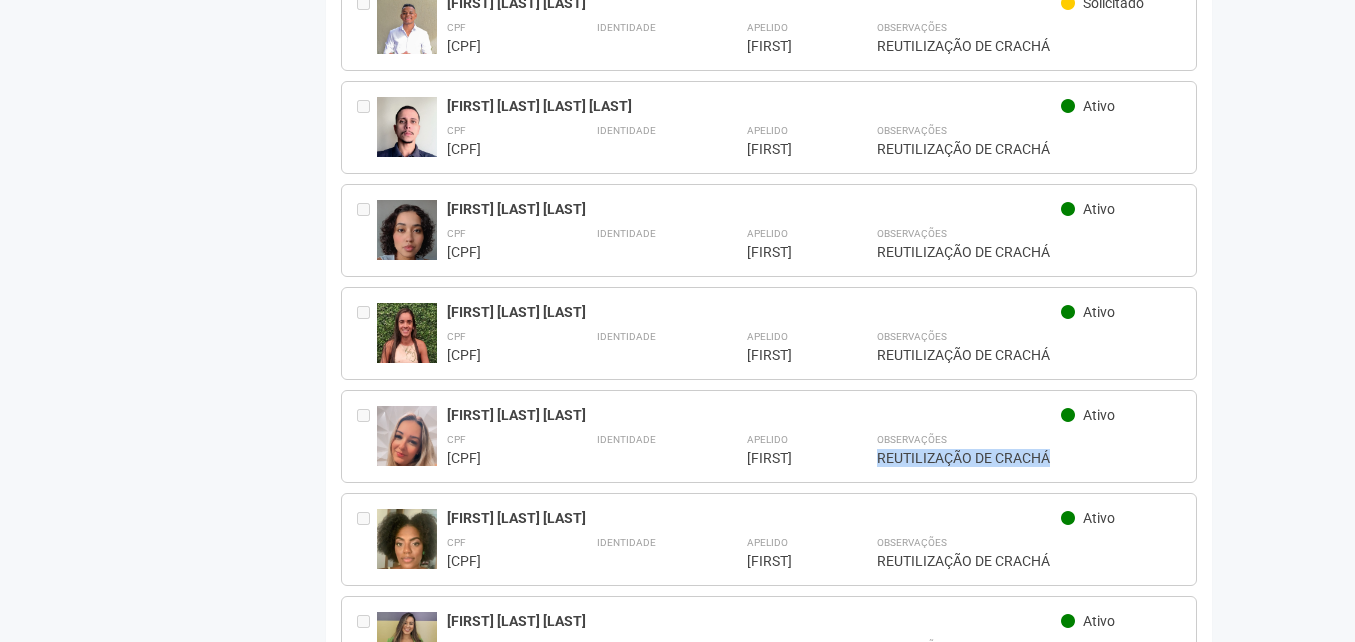 drag, startPoint x: 1058, startPoint y: 436, endPoint x: 855, endPoint y: 442, distance: 203.08865 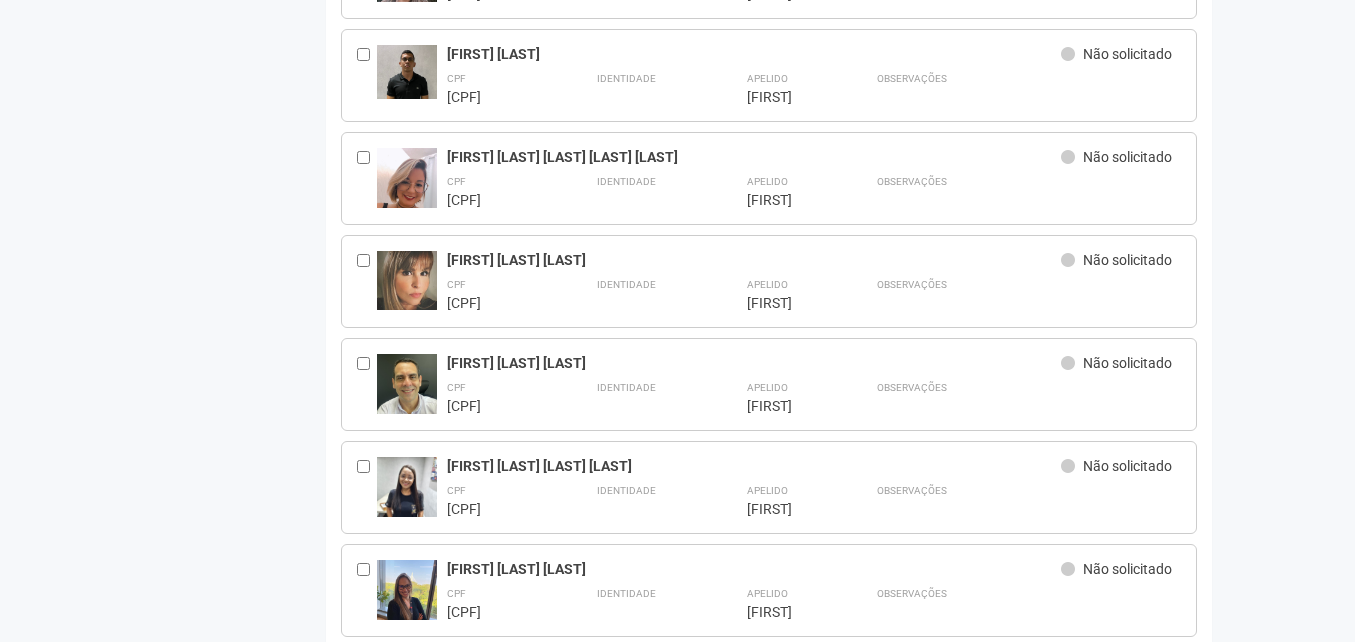 scroll, scrollTop: 1572, scrollLeft: 0, axis: vertical 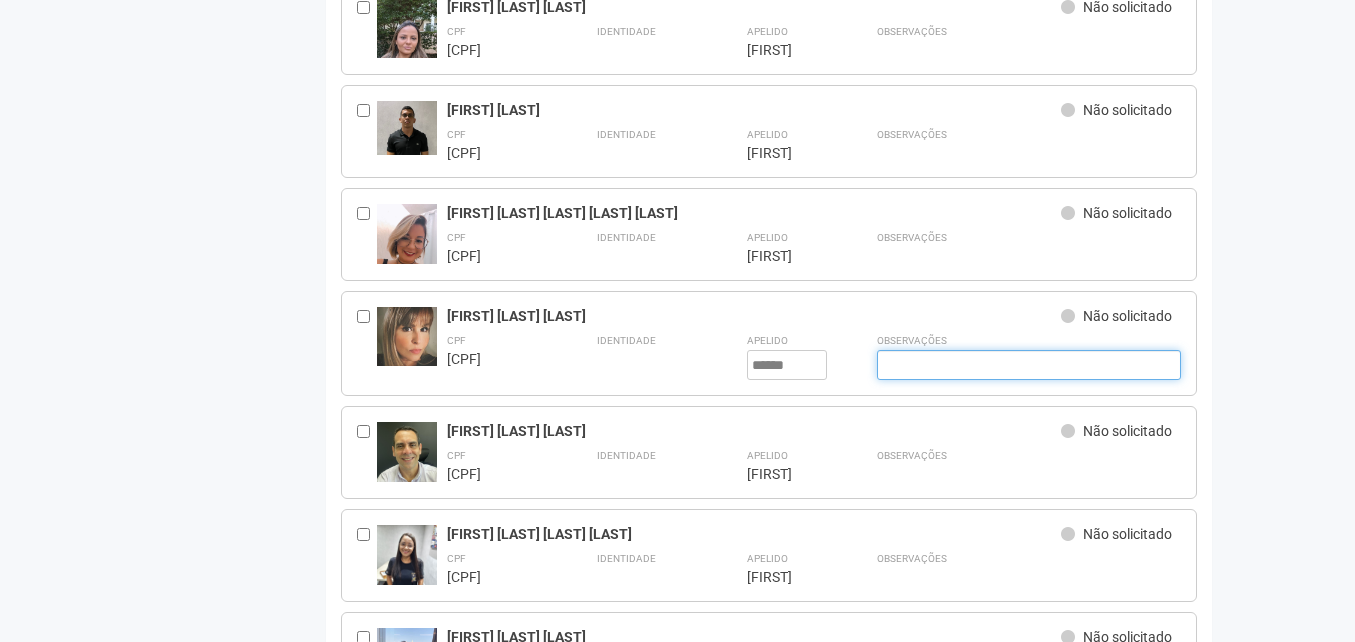 click at bounding box center [1029, 365] 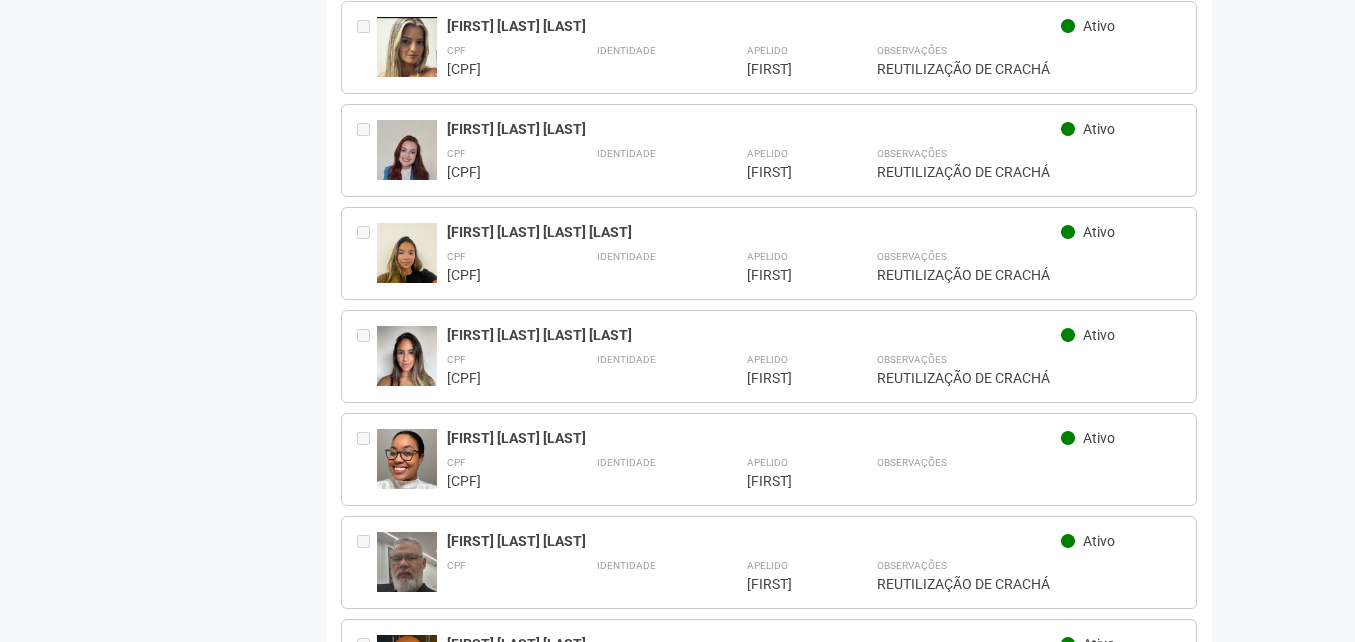 scroll, scrollTop: 4084, scrollLeft: 0, axis: vertical 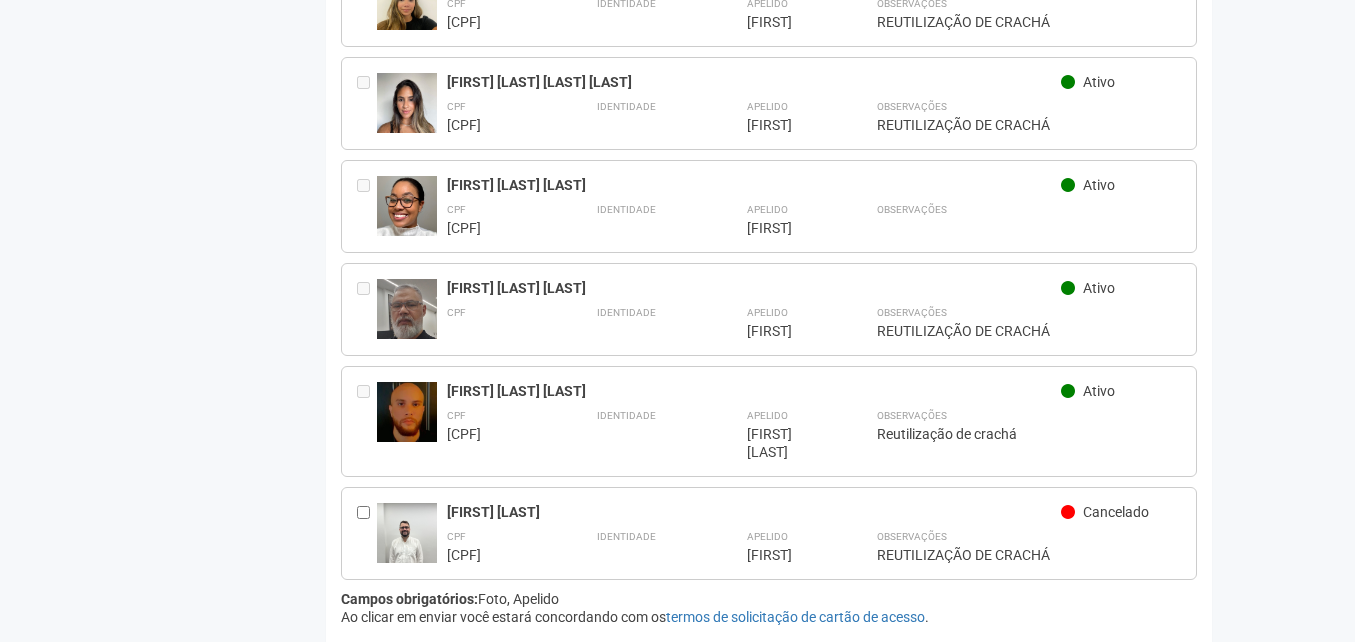 type on "**********" 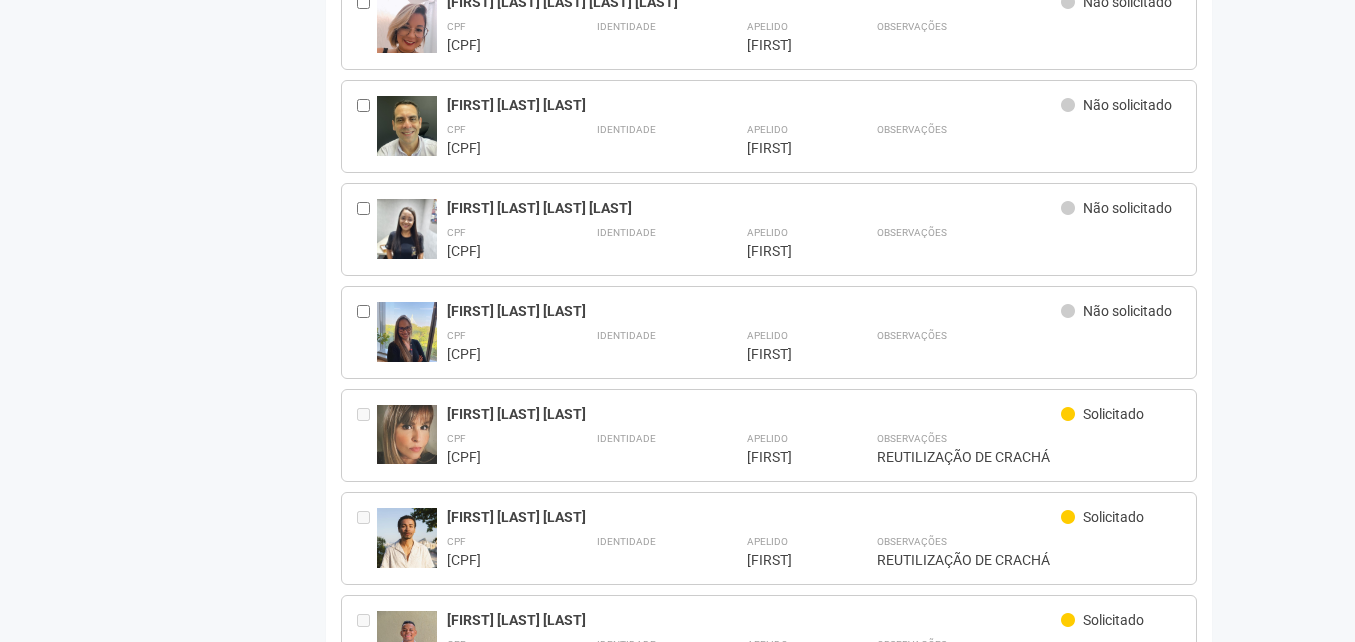 scroll, scrollTop: 1800, scrollLeft: 0, axis: vertical 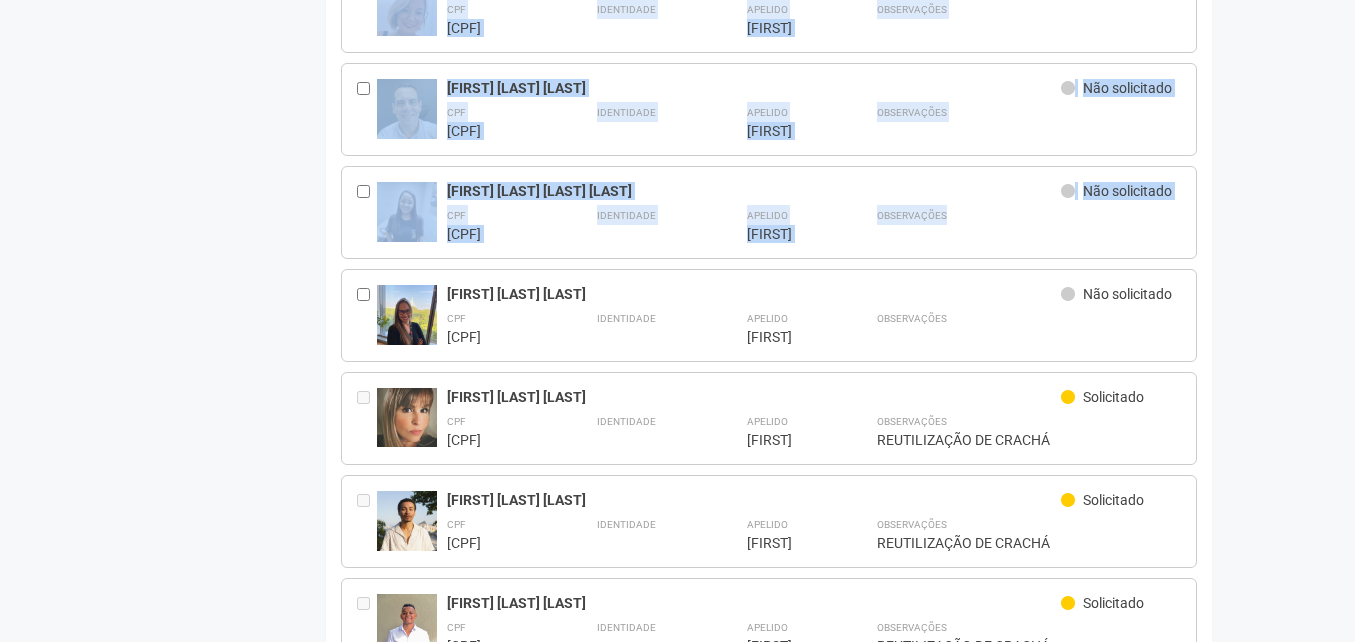 drag, startPoint x: 1353, startPoint y: 270, endPoint x: 1361, endPoint y: 207, distance: 63.505905 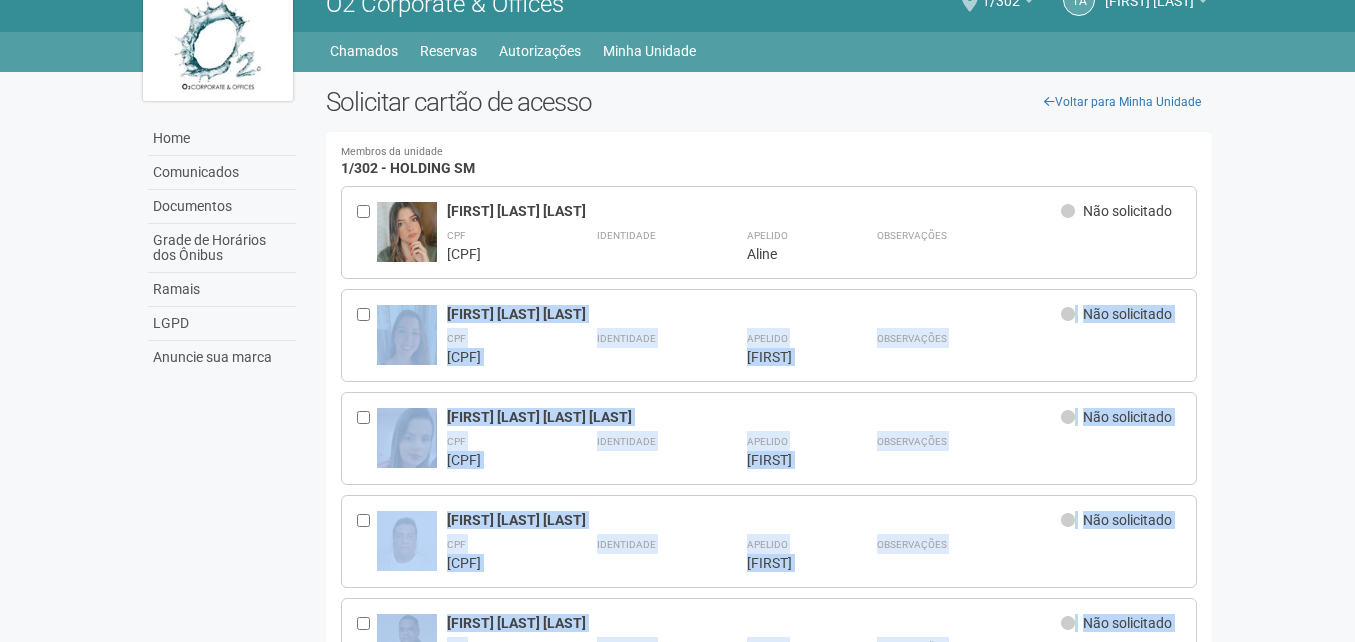 scroll, scrollTop: 0, scrollLeft: 0, axis: both 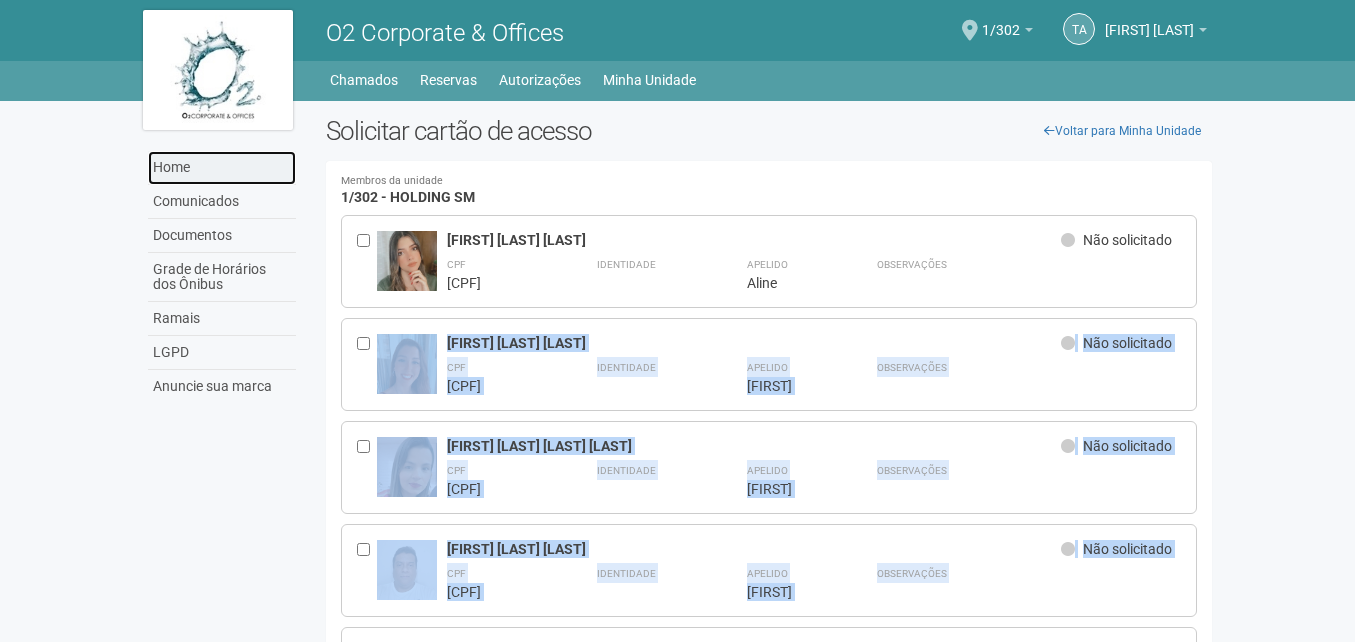 click on "Home" at bounding box center (222, 168) 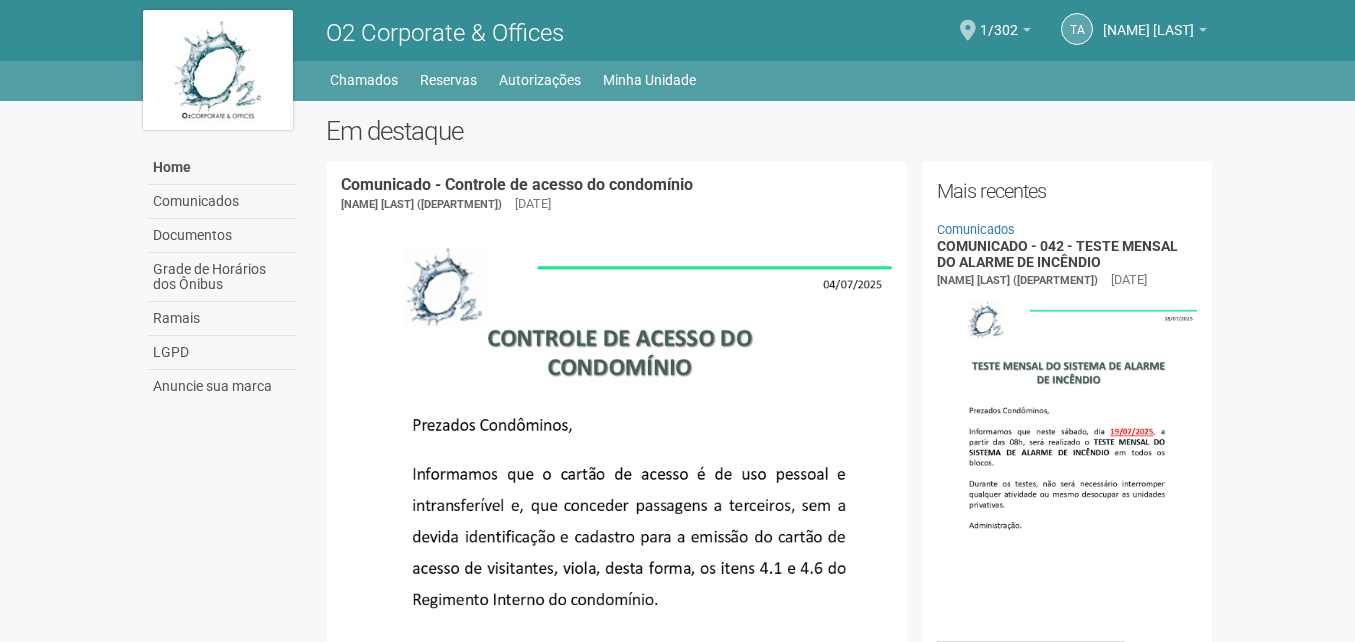 scroll, scrollTop: 0, scrollLeft: 0, axis: both 